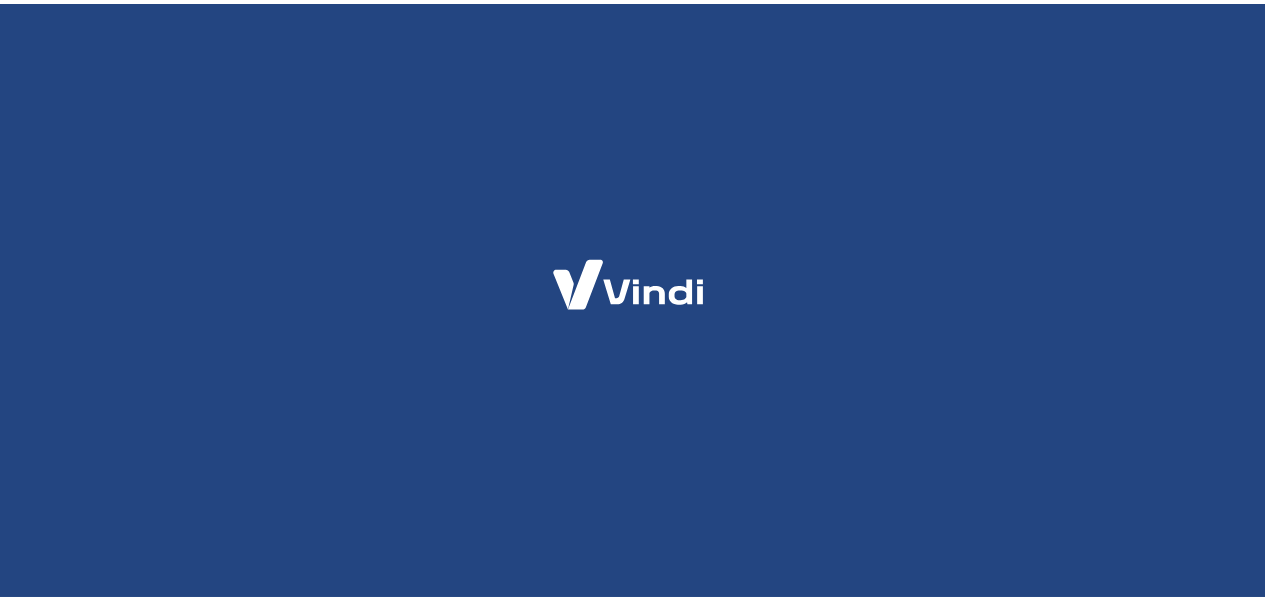 scroll, scrollTop: 0, scrollLeft: 0, axis: both 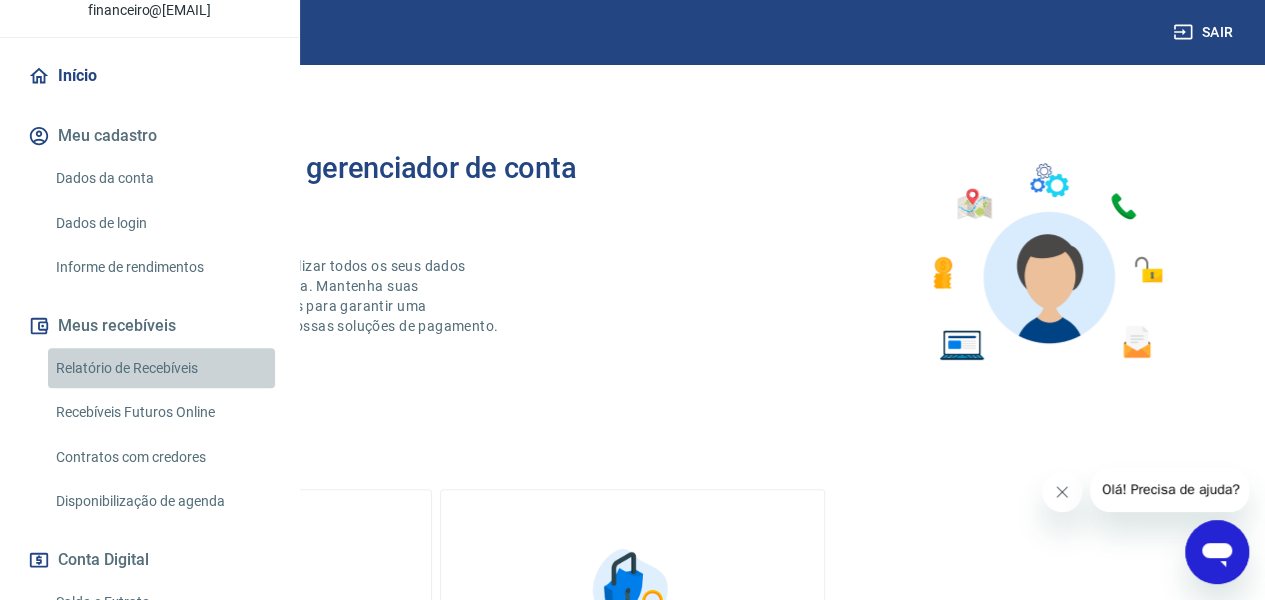 click on "Relatório de Recebíveis" at bounding box center [161, 368] 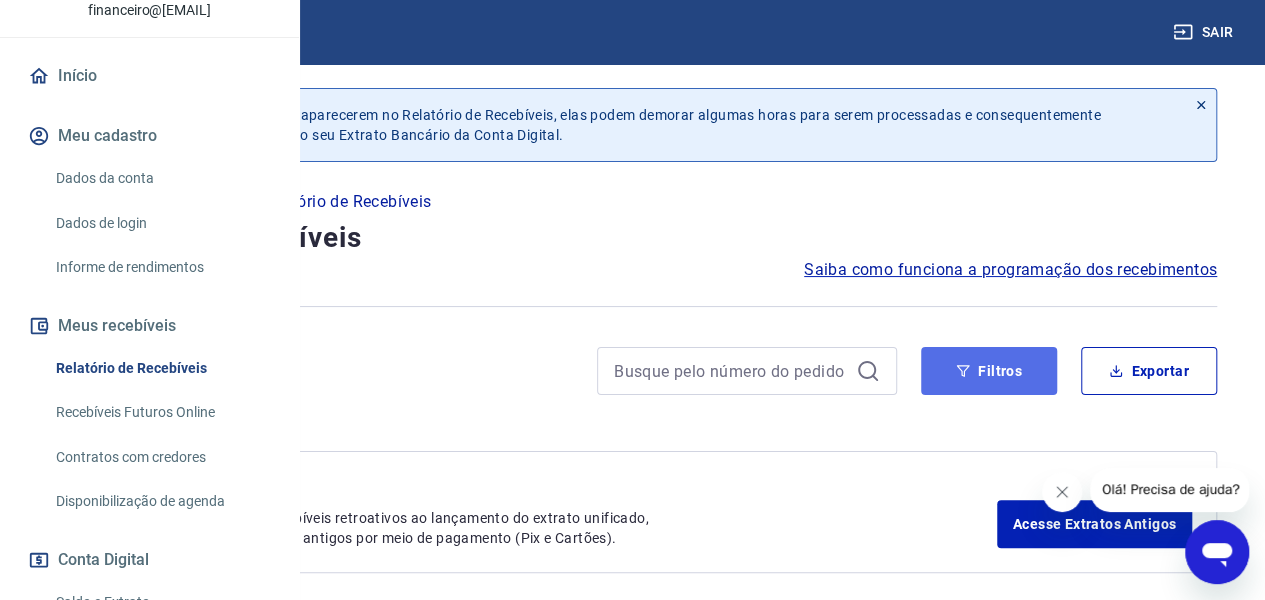 click on "Filtros" at bounding box center [989, 371] 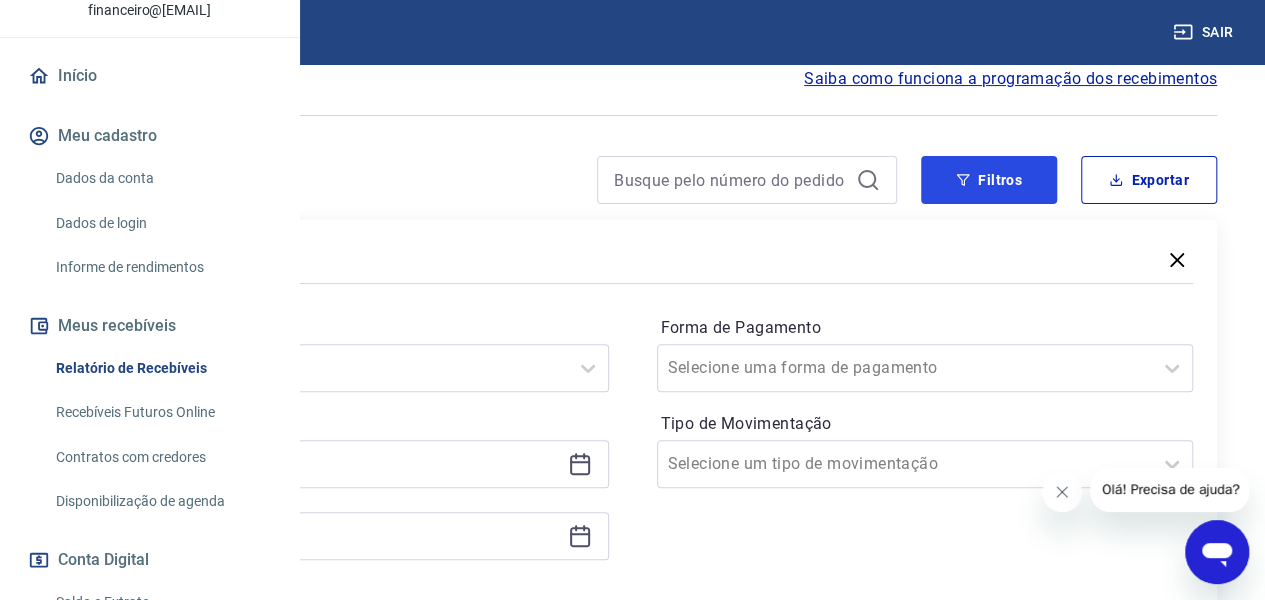 scroll, scrollTop: 200, scrollLeft: 0, axis: vertical 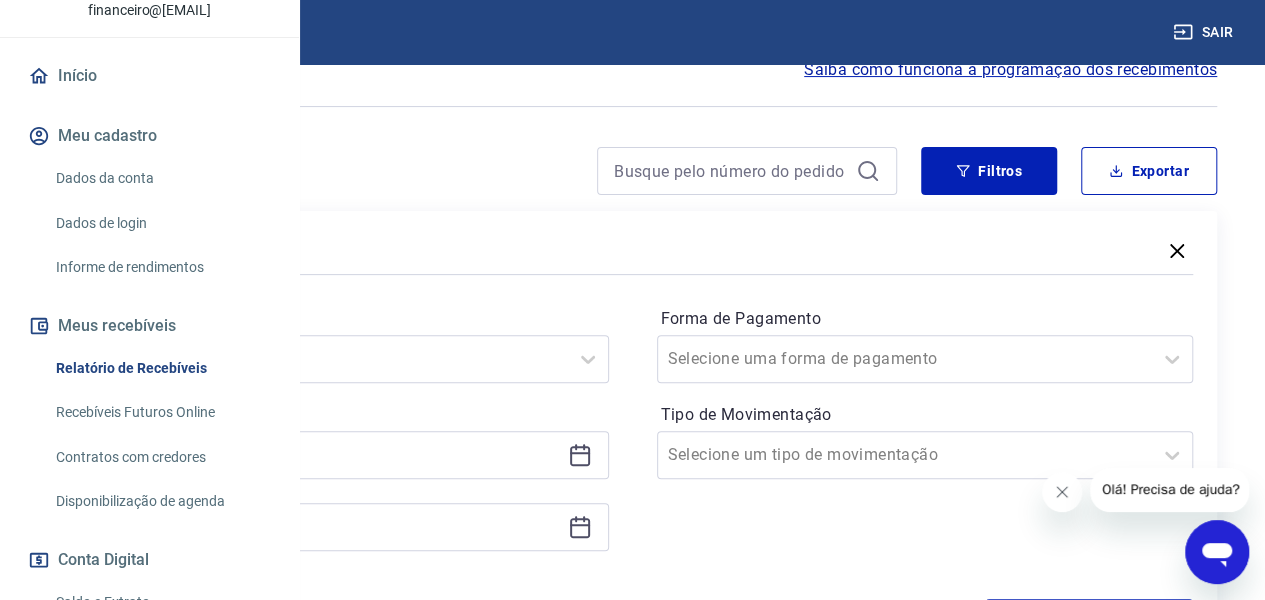 click 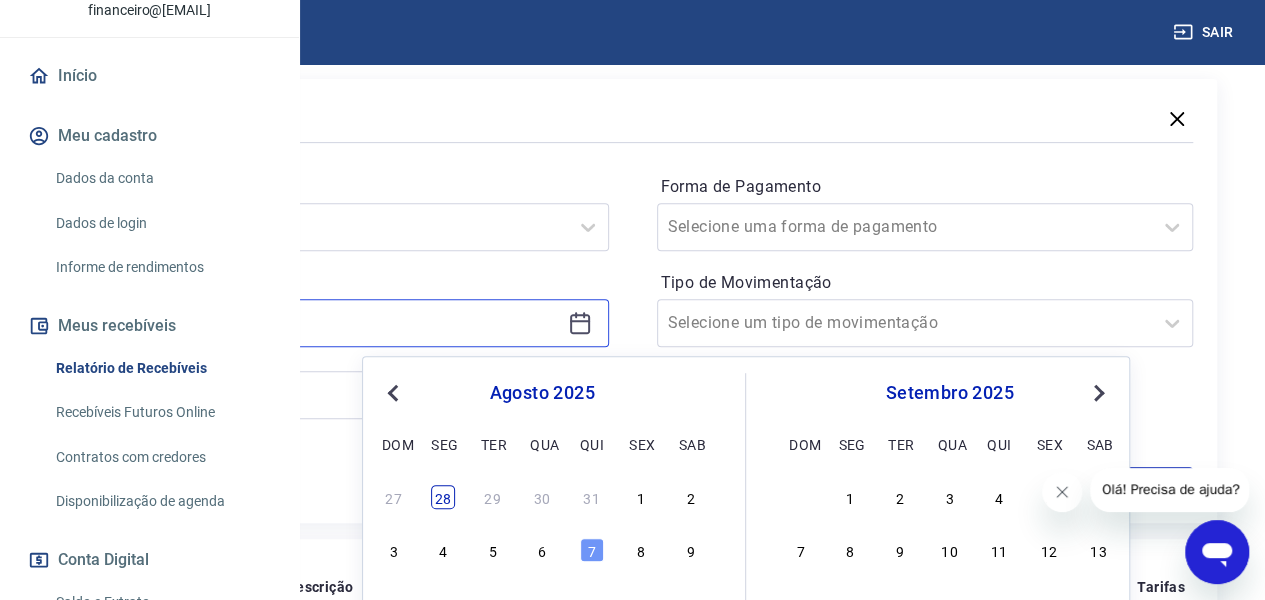 scroll, scrollTop: 333, scrollLeft: 0, axis: vertical 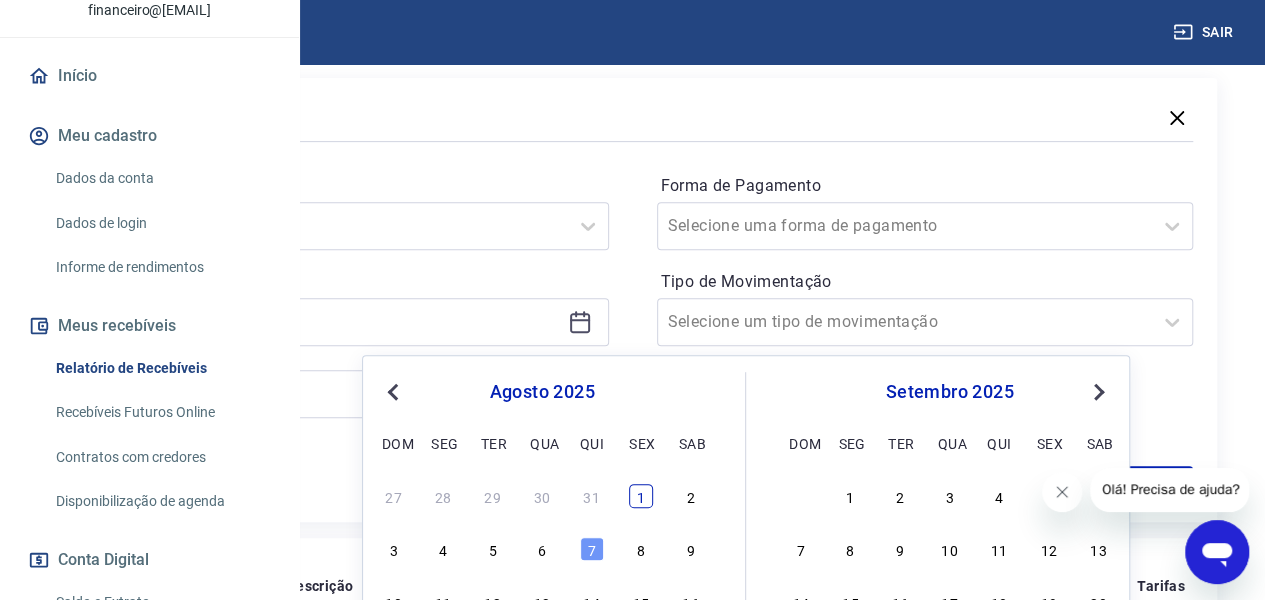 click on "1" at bounding box center [641, 496] 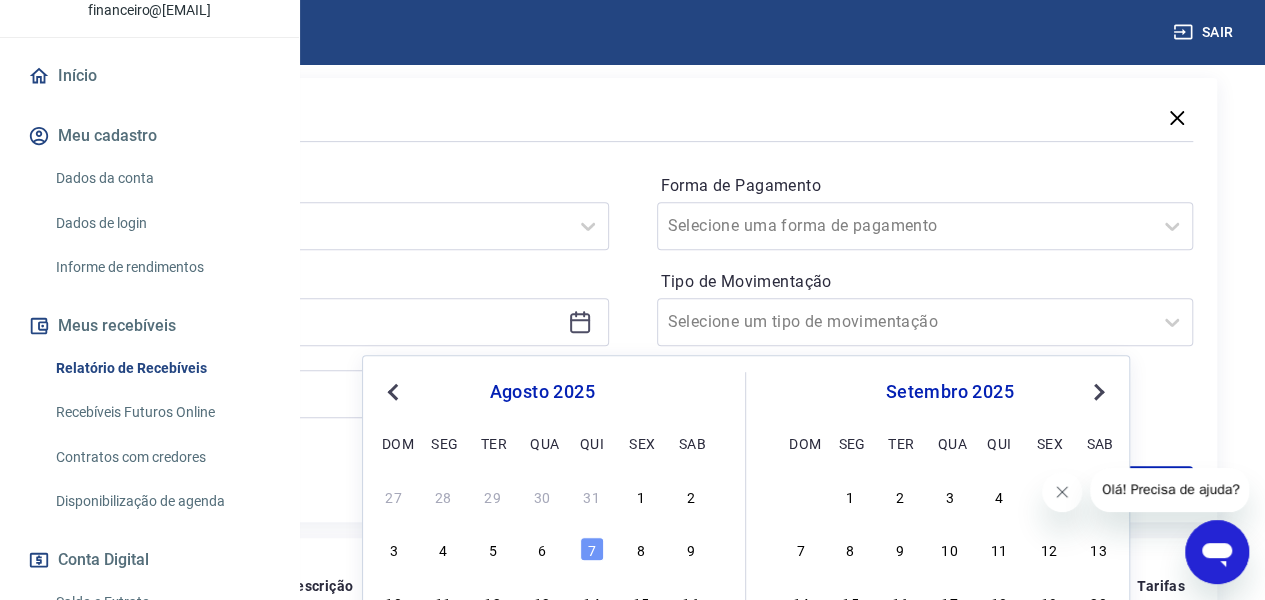 type on "01/08/2025" 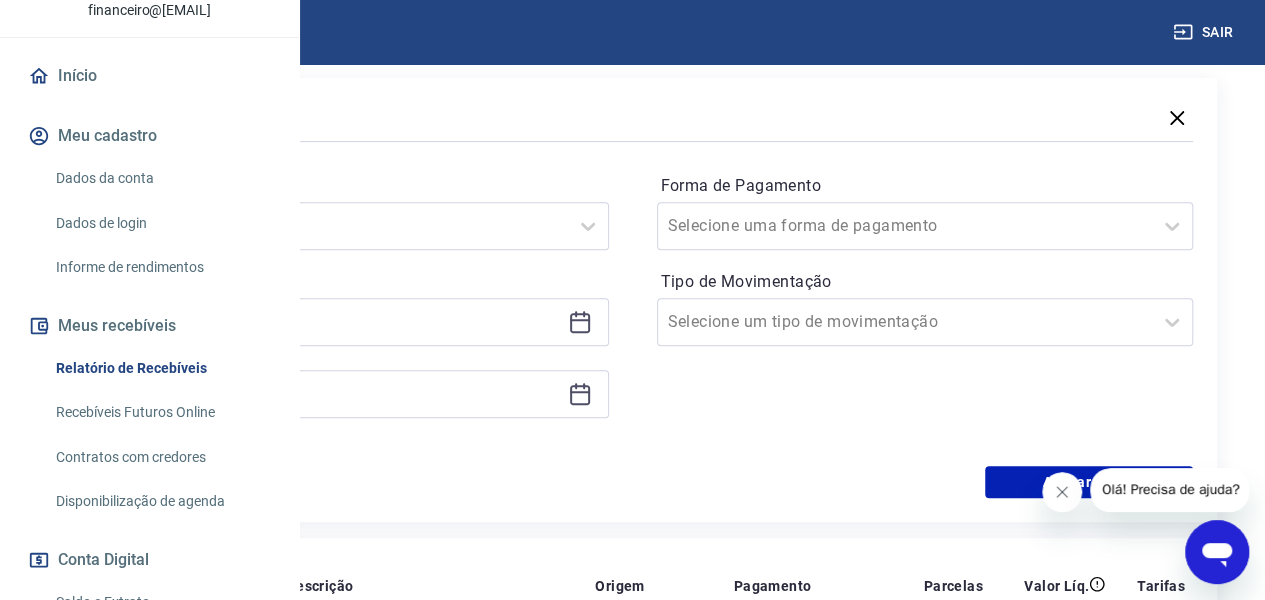 click 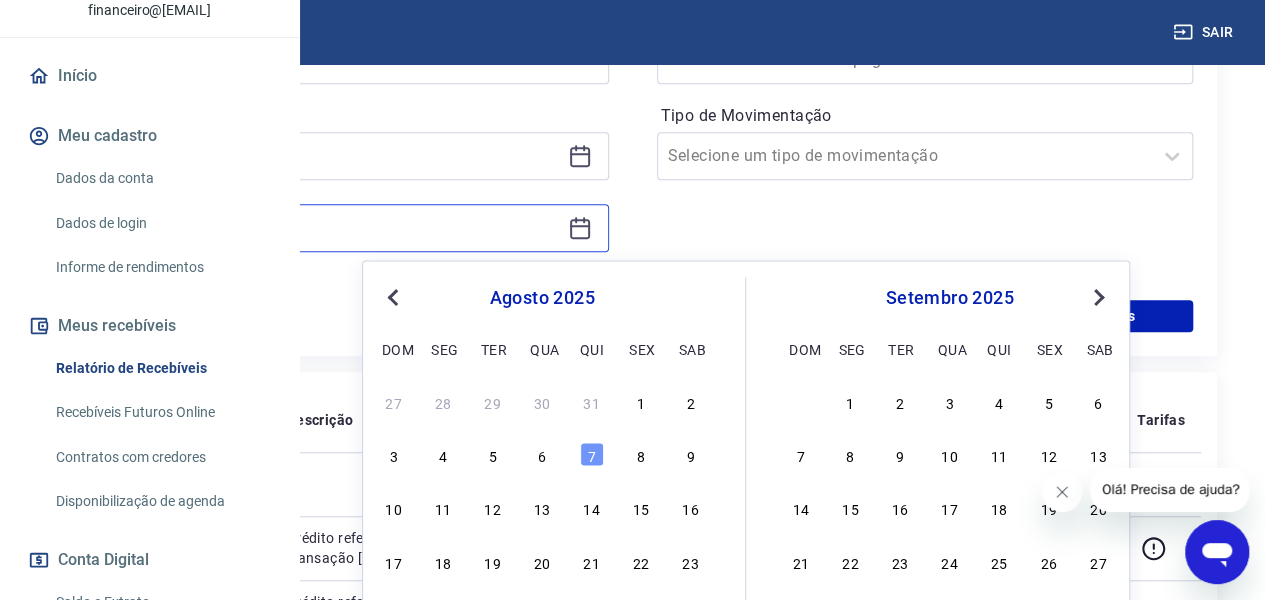 scroll, scrollTop: 533, scrollLeft: 0, axis: vertical 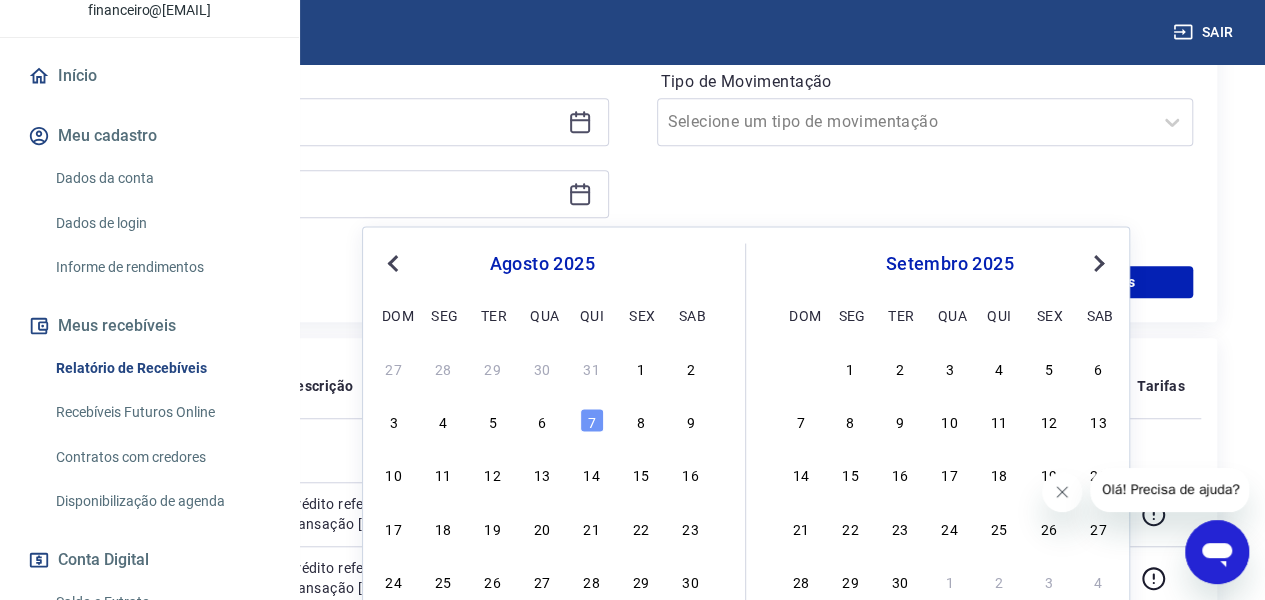 drag, startPoint x: 548, startPoint y: 417, endPoint x: 1105, endPoint y: 331, distance: 563.60004 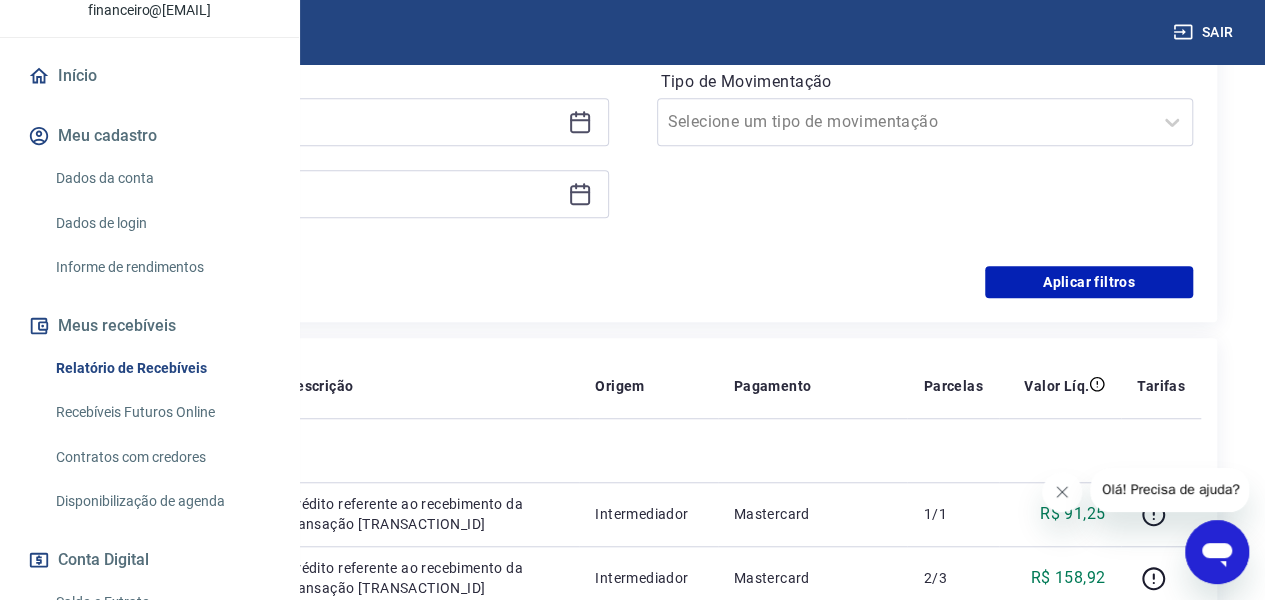 type on "06/08/2025" 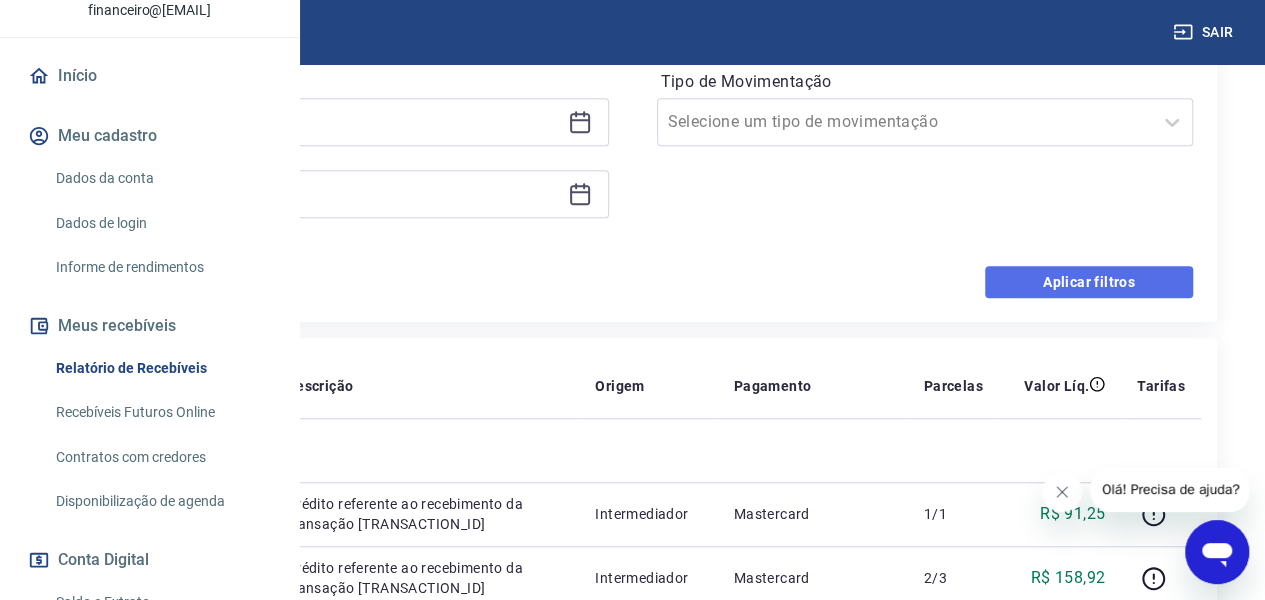 click on "Aplicar filtros" at bounding box center (1089, 282) 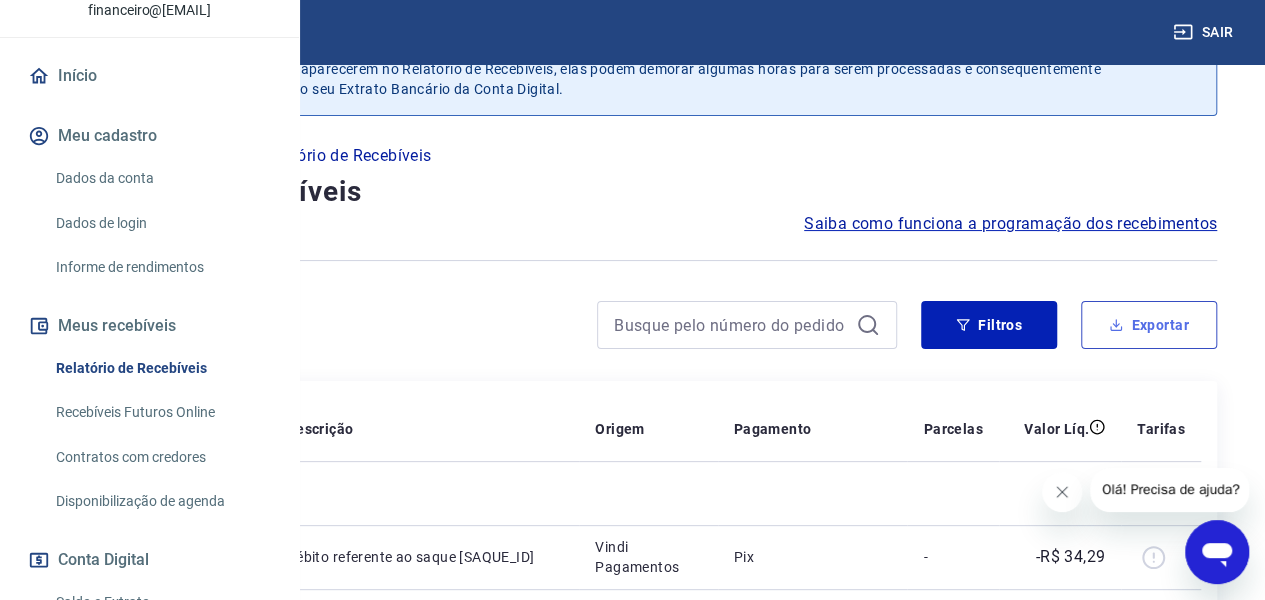 scroll, scrollTop: 14, scrollLeft: 0, axis: vertical 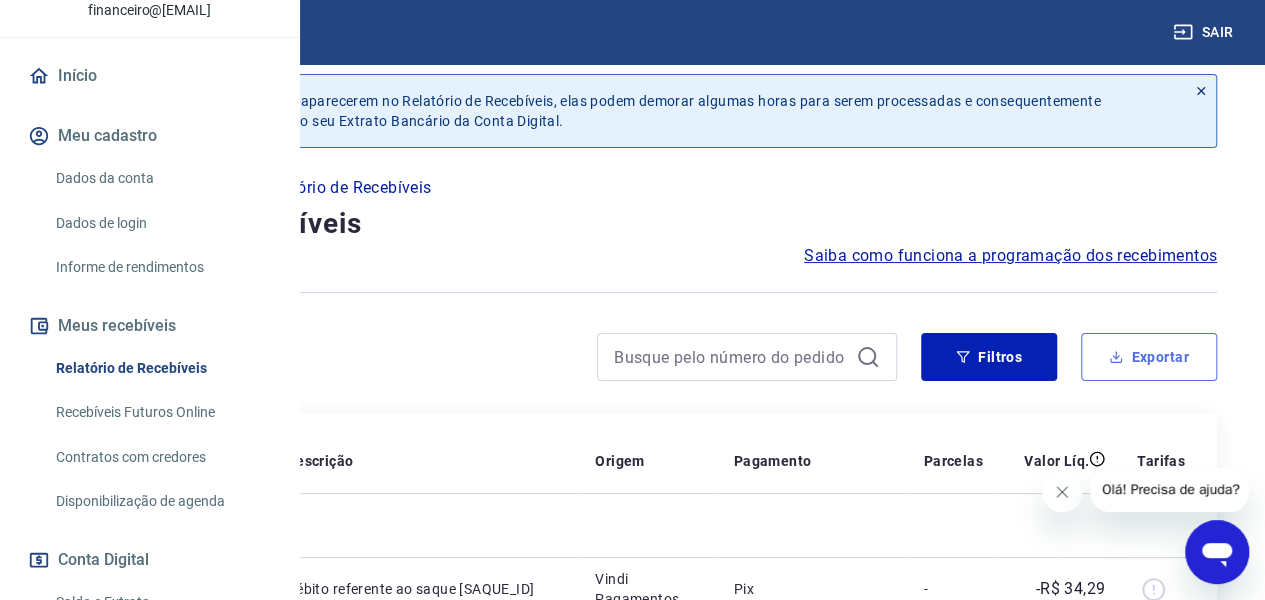 click on "Exportar" at bounding box center (1149, 357) 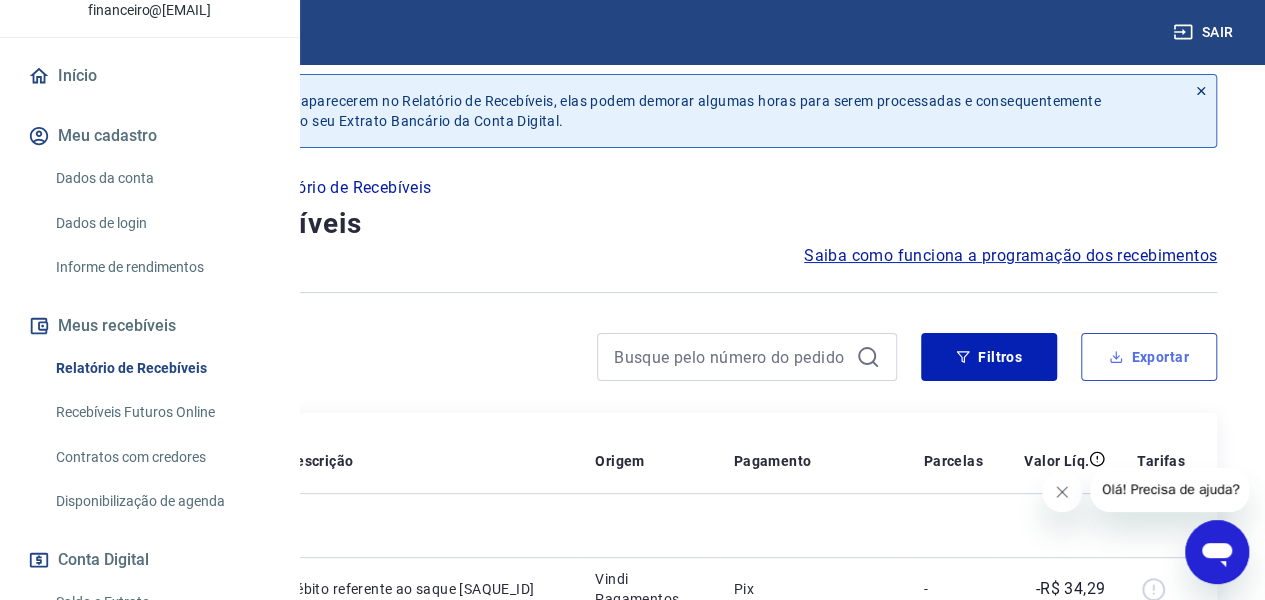 type on "01/08/2025" 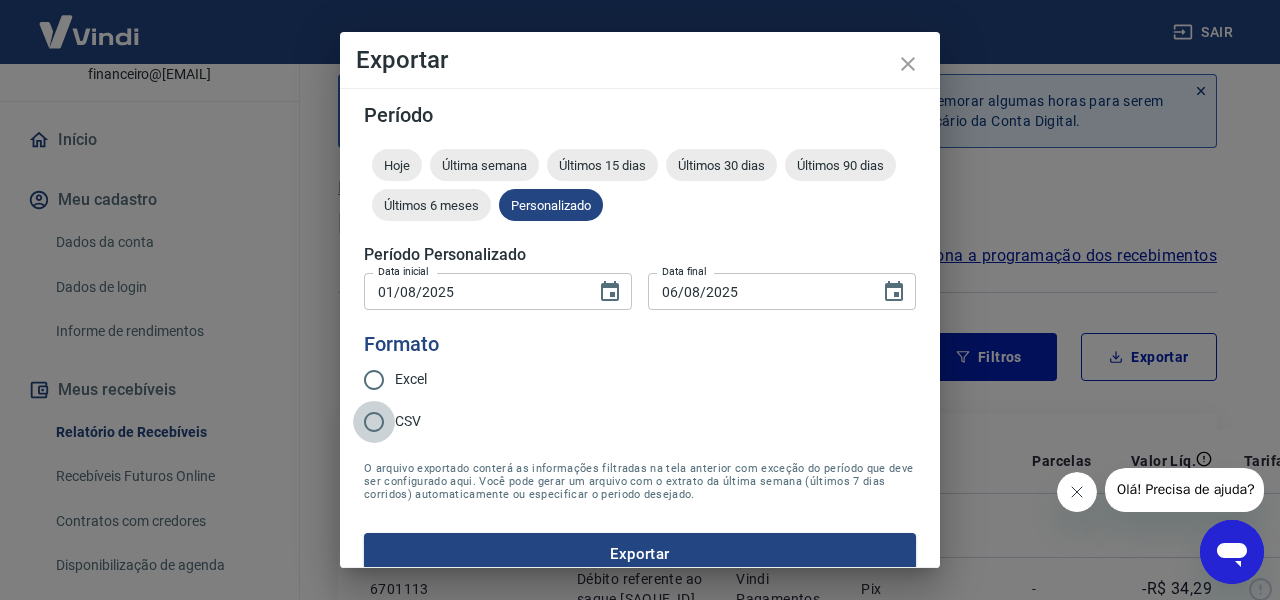 click on "CSV" at bounding box center (374, 422) 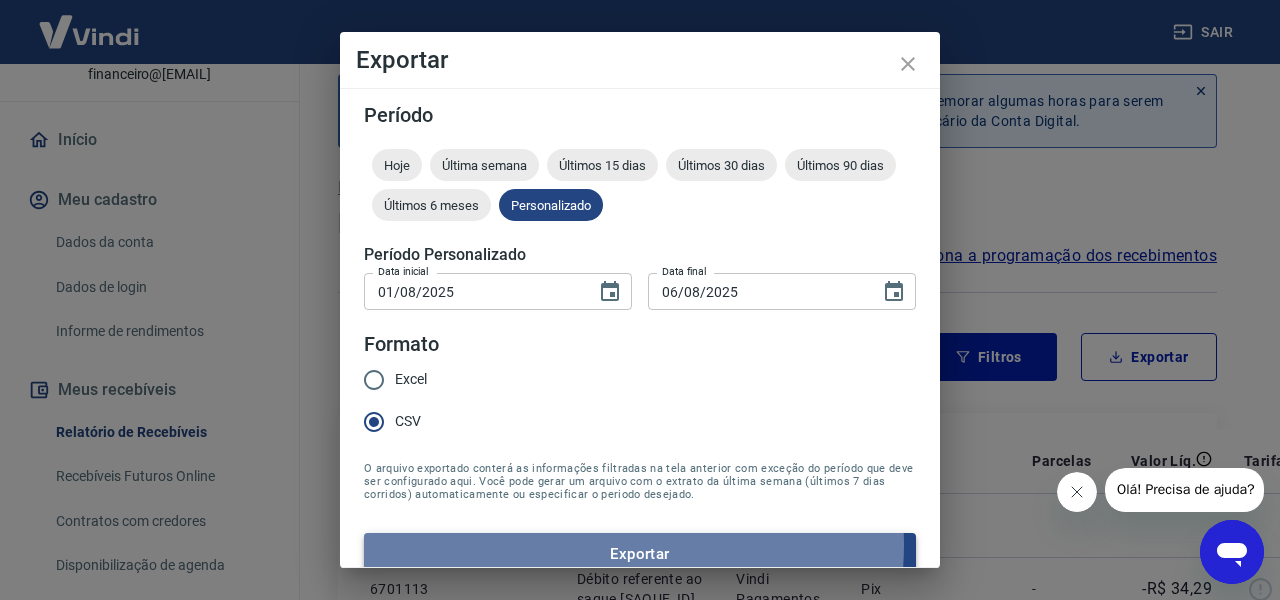 click on "Exportar" at bounding box center [640, 554] 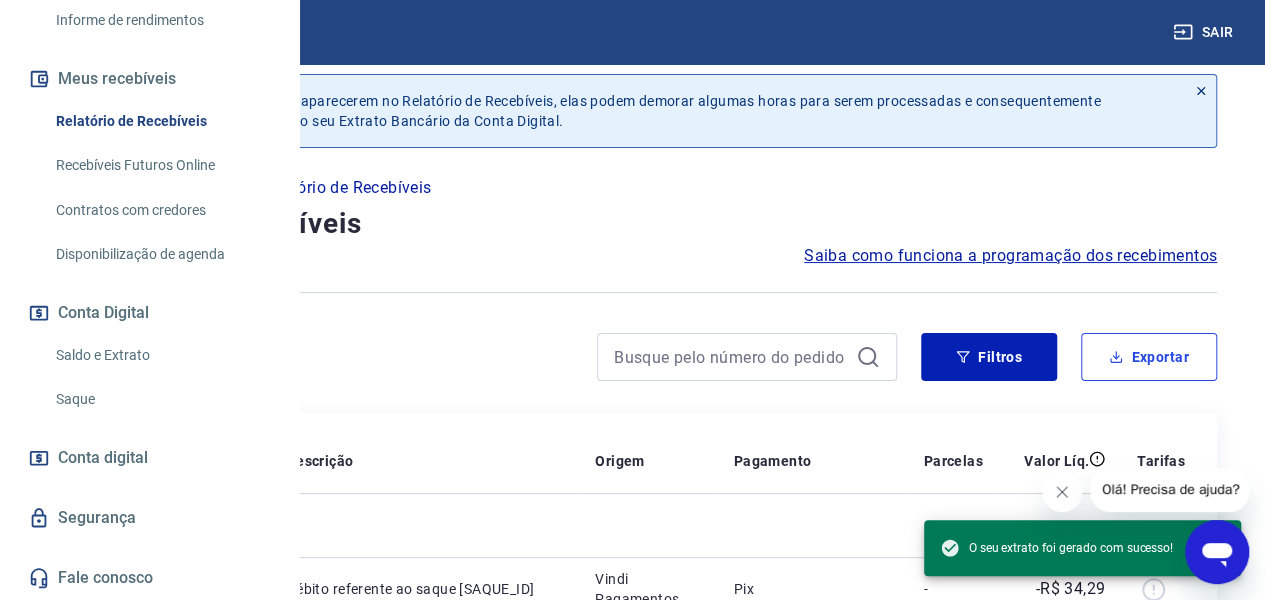 scroll, scrollTop: 464, scrollLeft: 0, axis: vertical 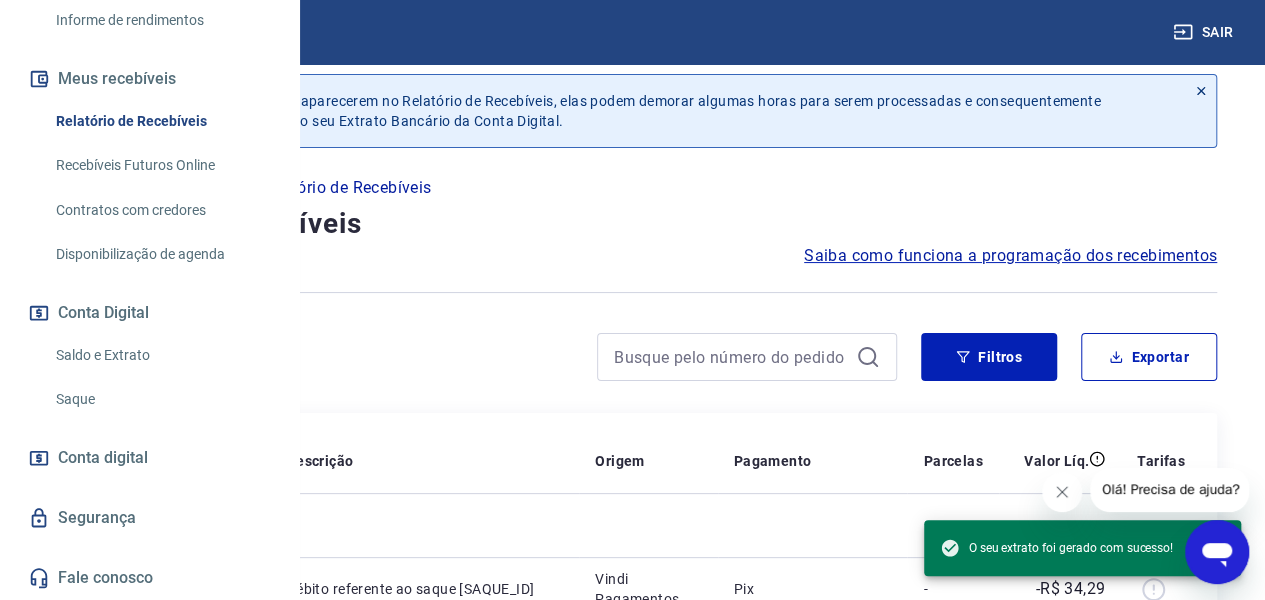click on "Saldo e Extrato" at bounding box center [161, 355] 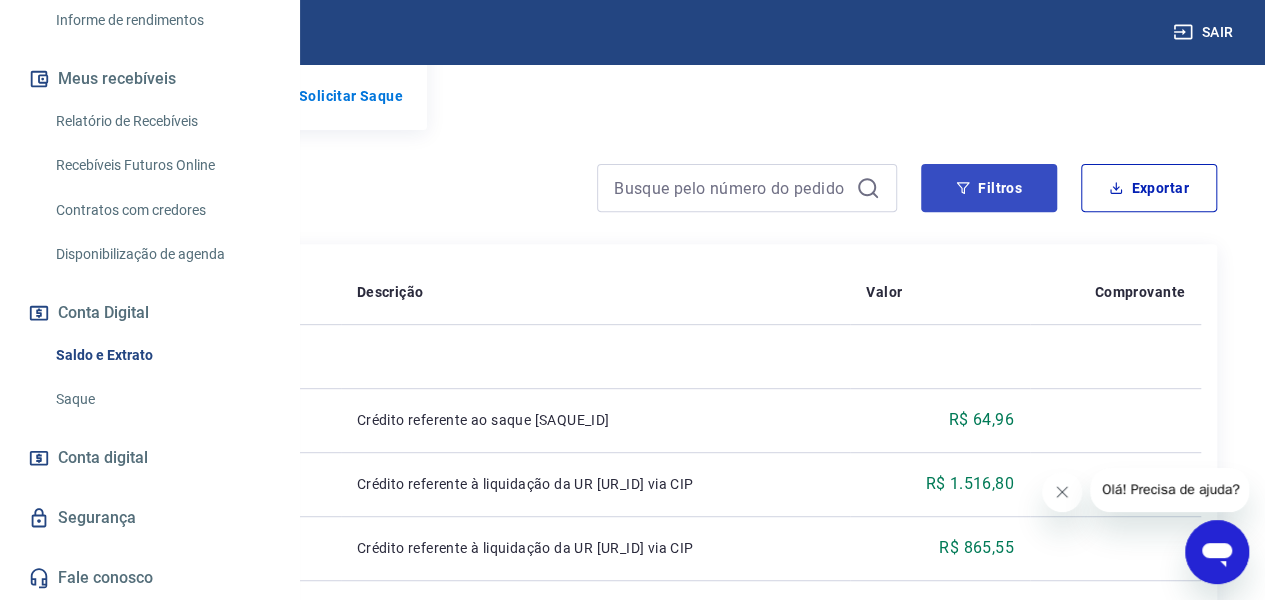 scroll, scrollTop: 333, scrollLeft: 0, axis: vertical 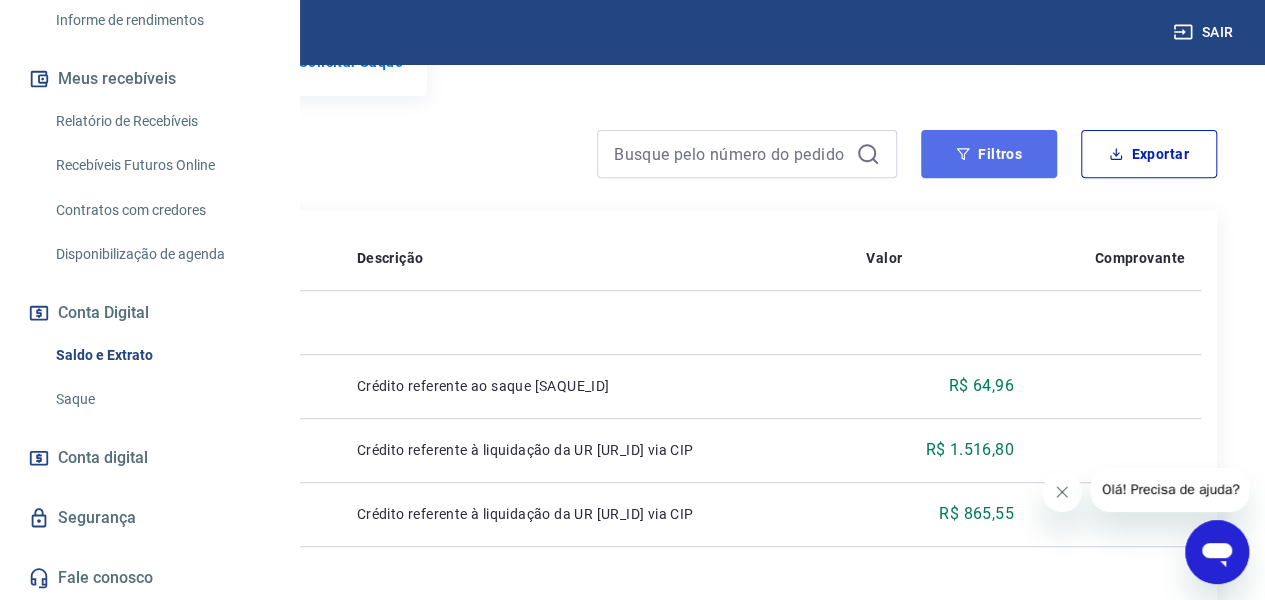click on "Filtros" at bounding box center (989, 154) 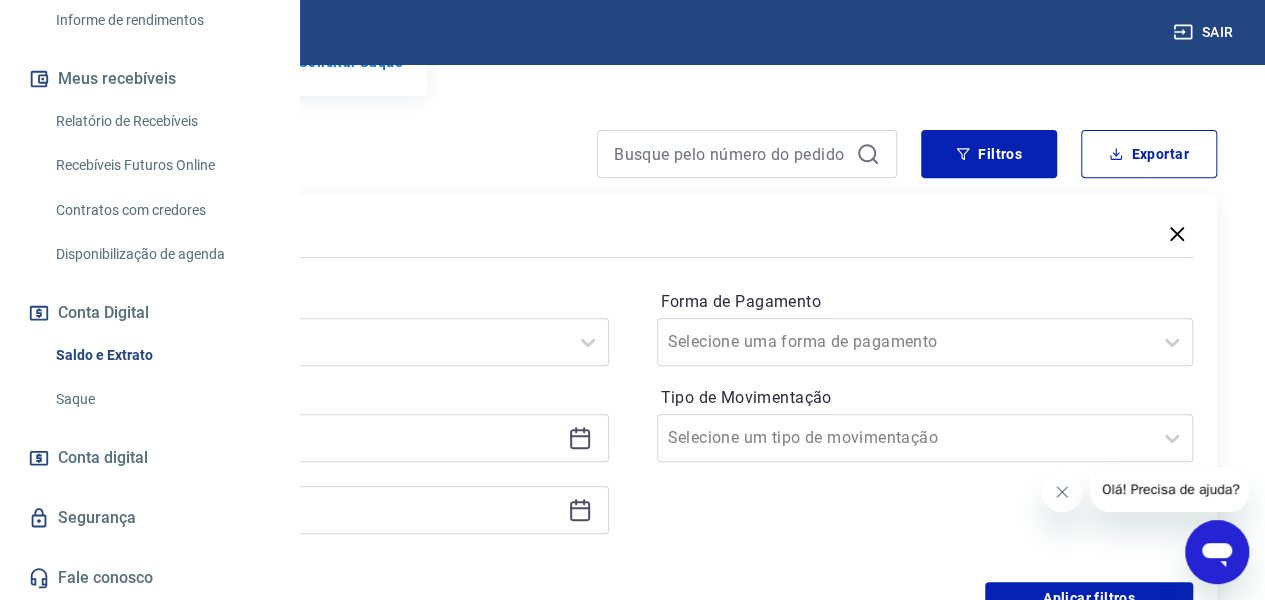 click 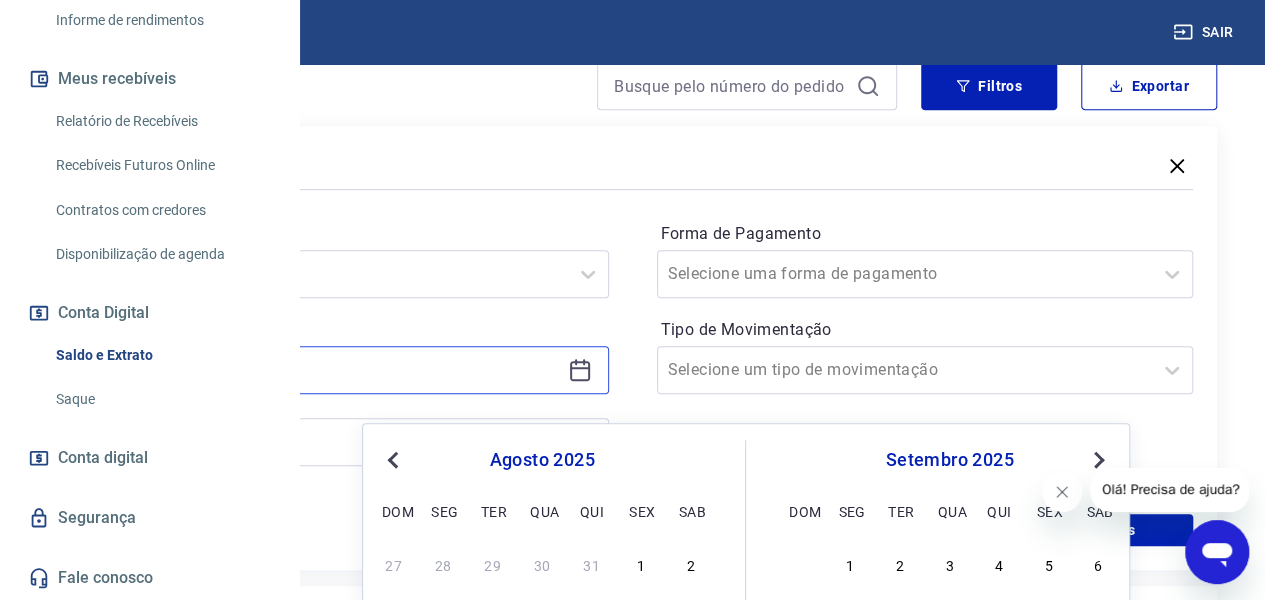 scroll, scrollTop: 466, scrollLeft: 0, axis: vertical 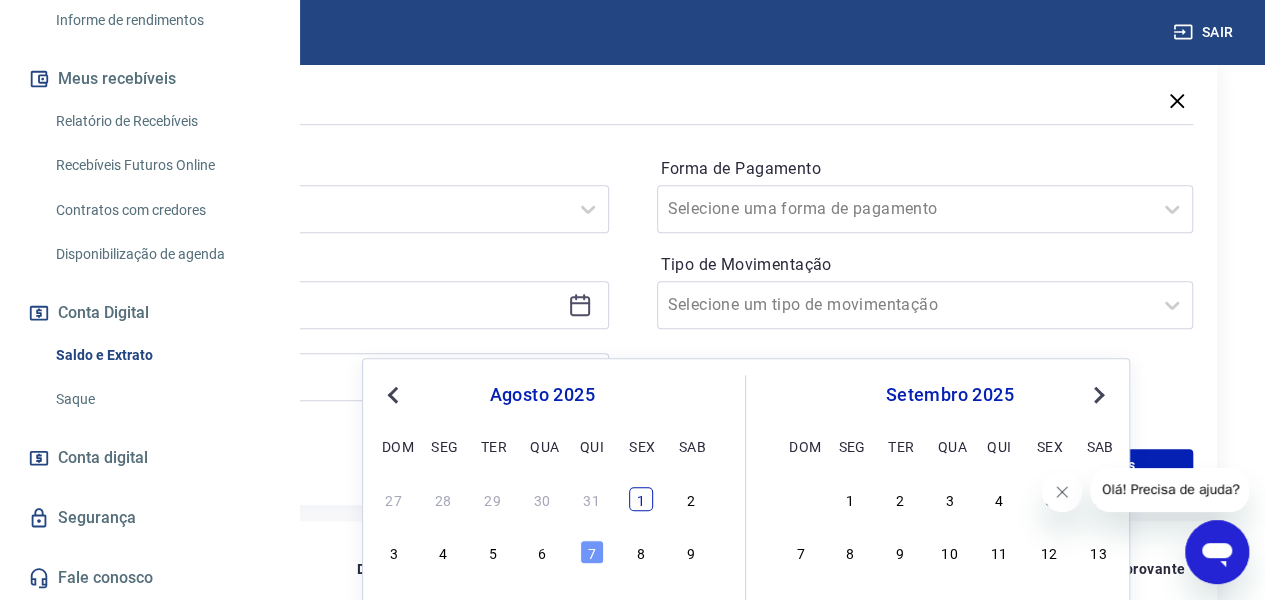 click on "1" at bounding box center [641, 499] 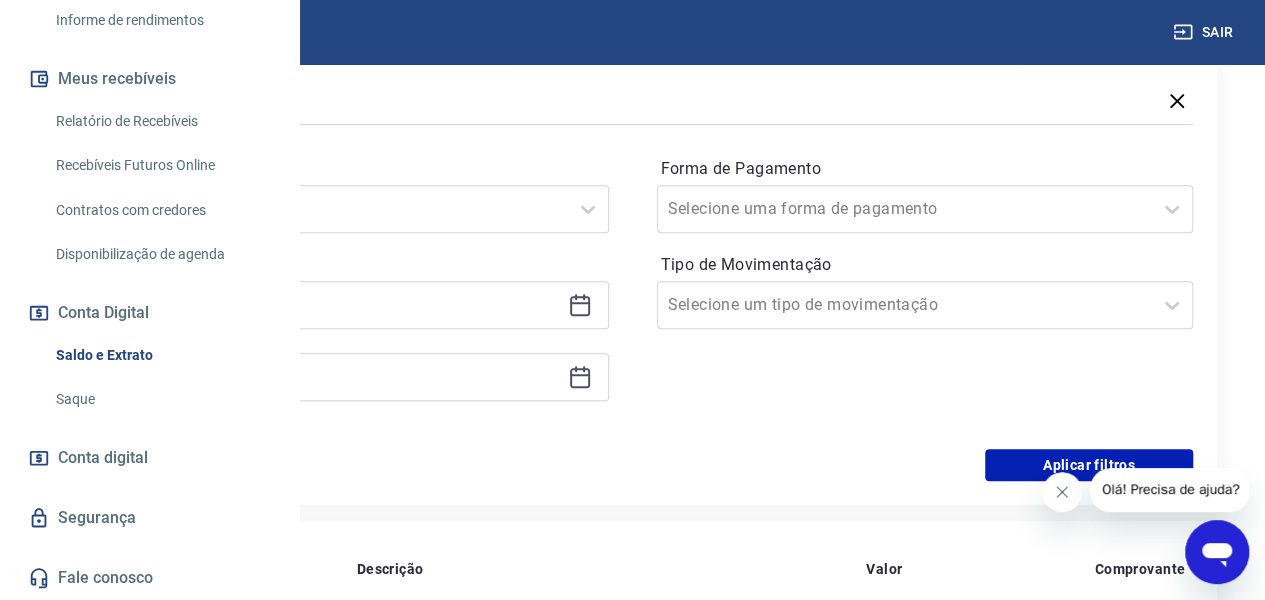 click 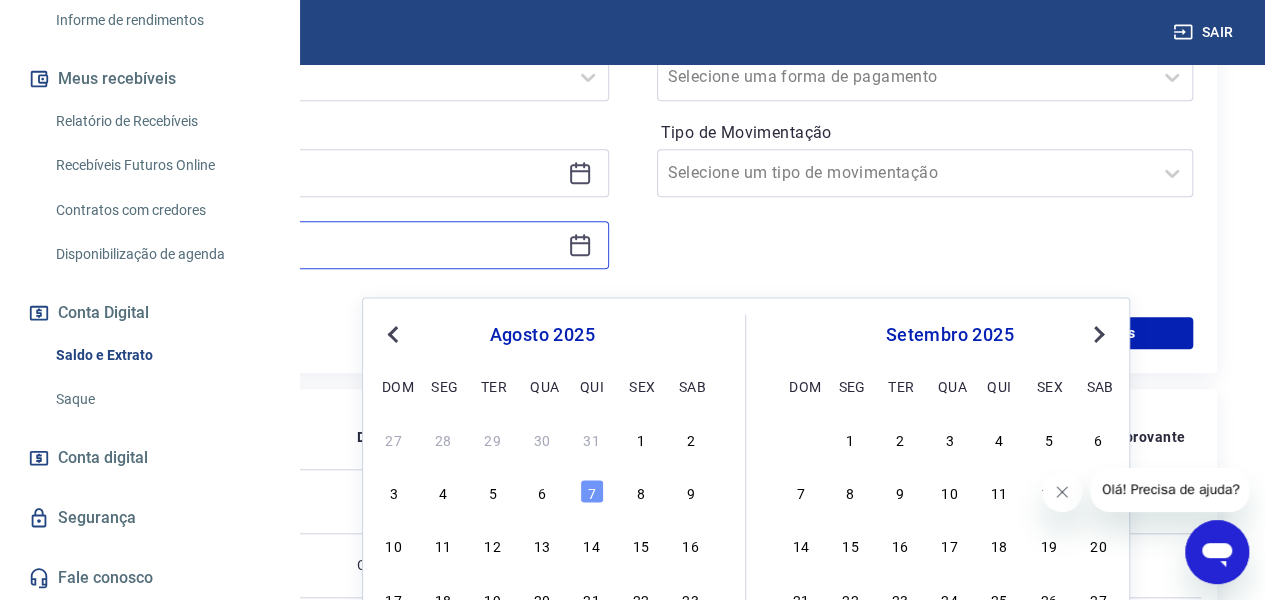 scroll, scrollTop: 600, scrollLeft: 0, axis: vertical 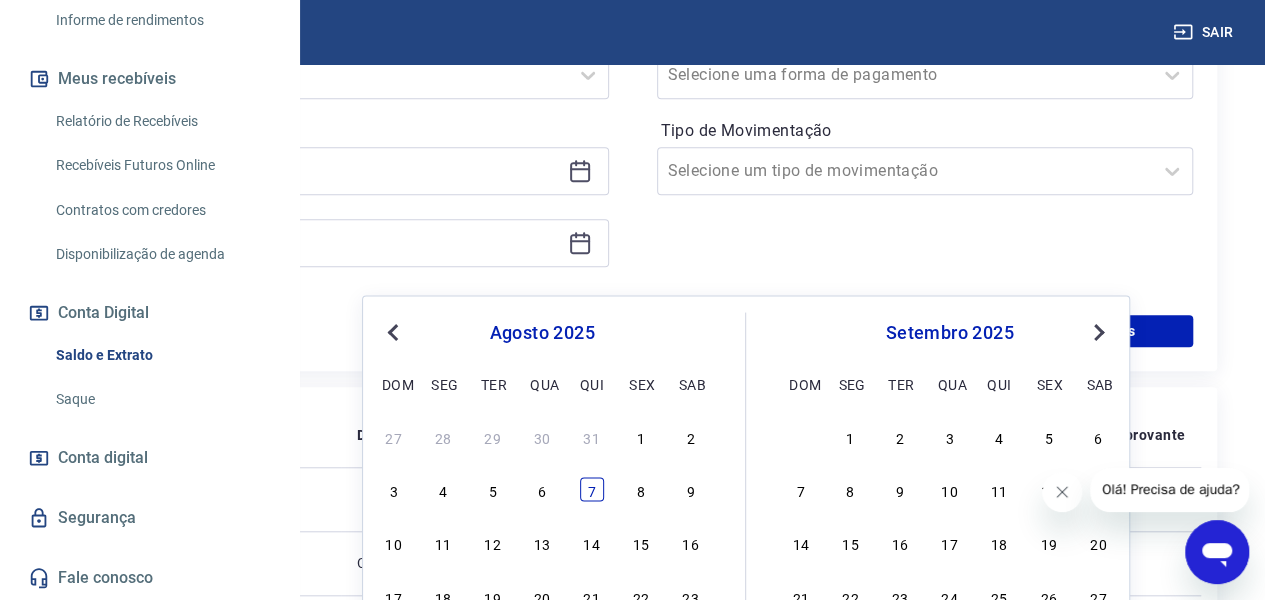 click on "7" at bounding box center (592, 490) 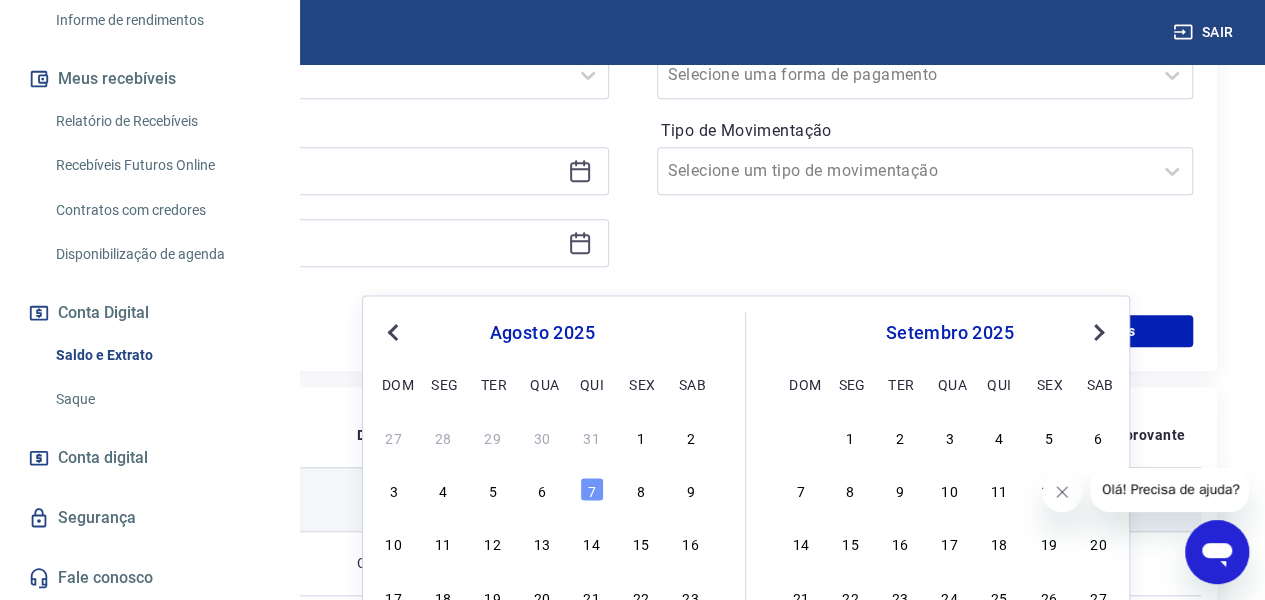 type on "07/08/2025" 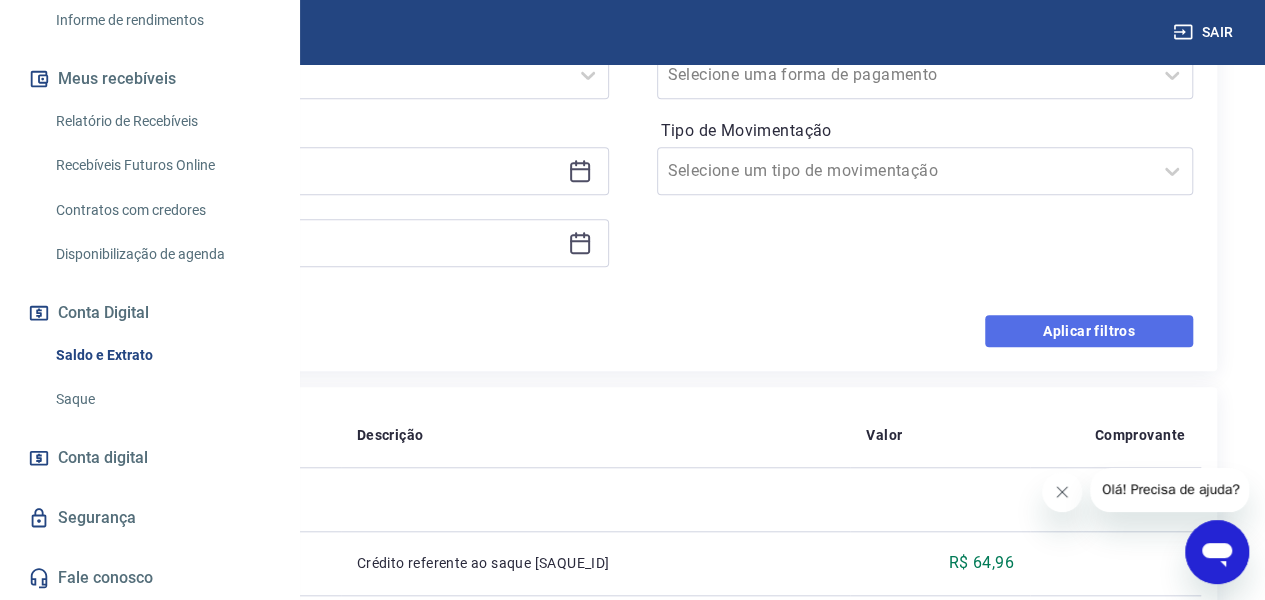 click on "Aplicar filtros" at bounding box center [1089, 331] 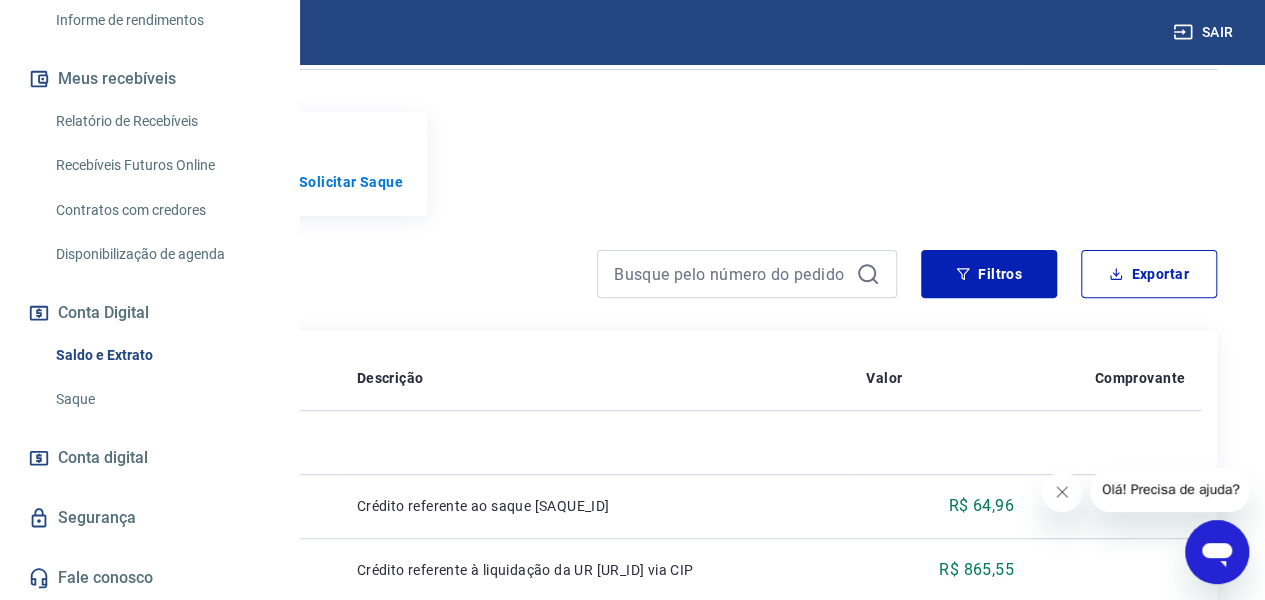 scroll, scrollTop: 123, scrollLeft: 0, axis: vertical 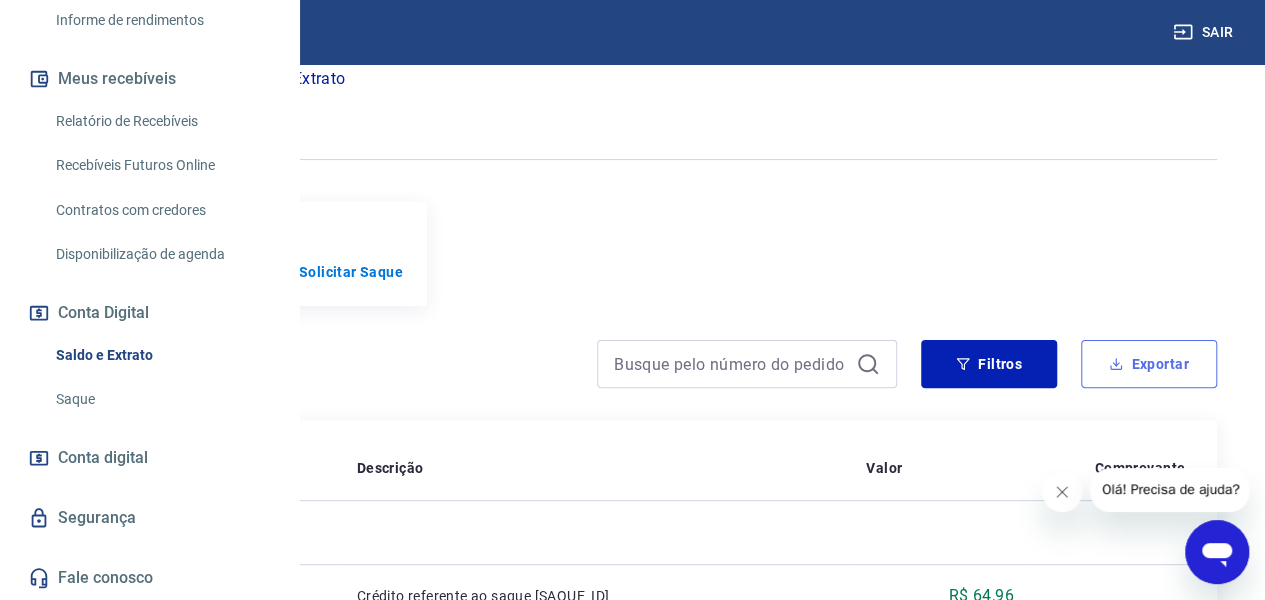 click on "Exportar" at bounding box center [1149, 364] 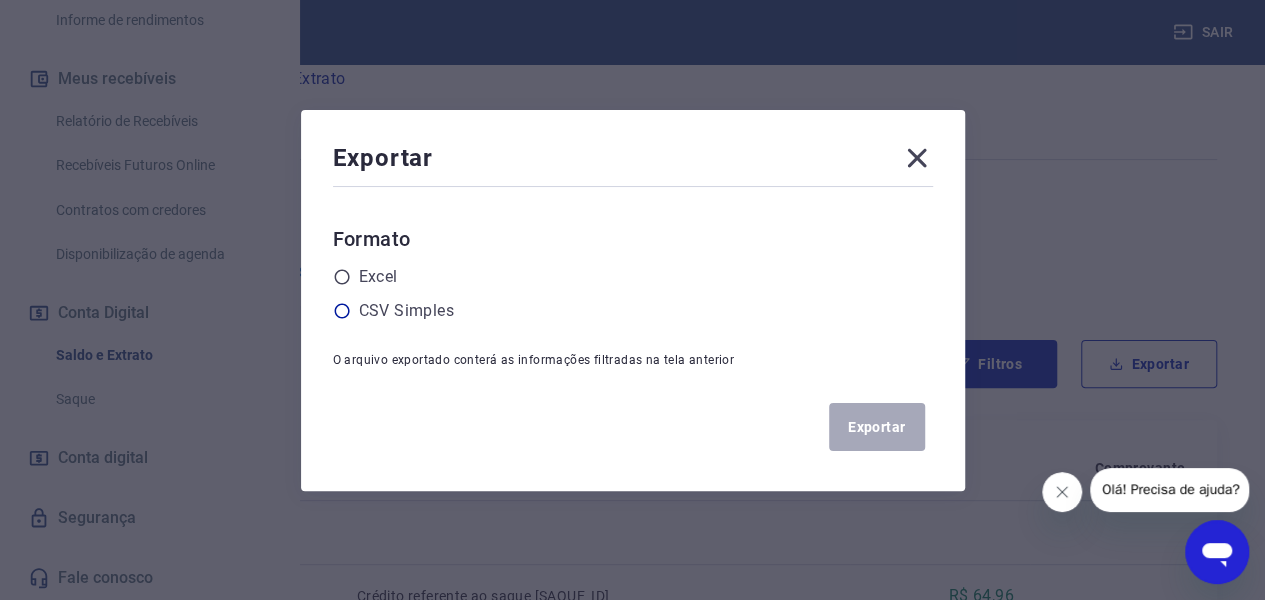 click 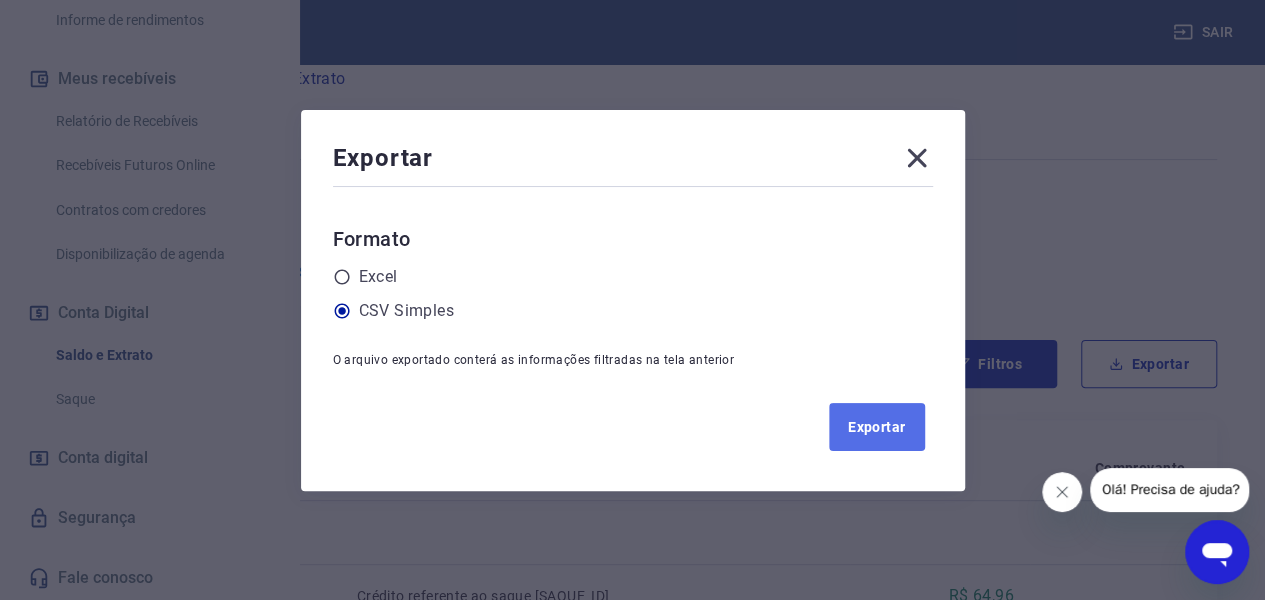 click on "Exportar" at bounding box center (877, 427) 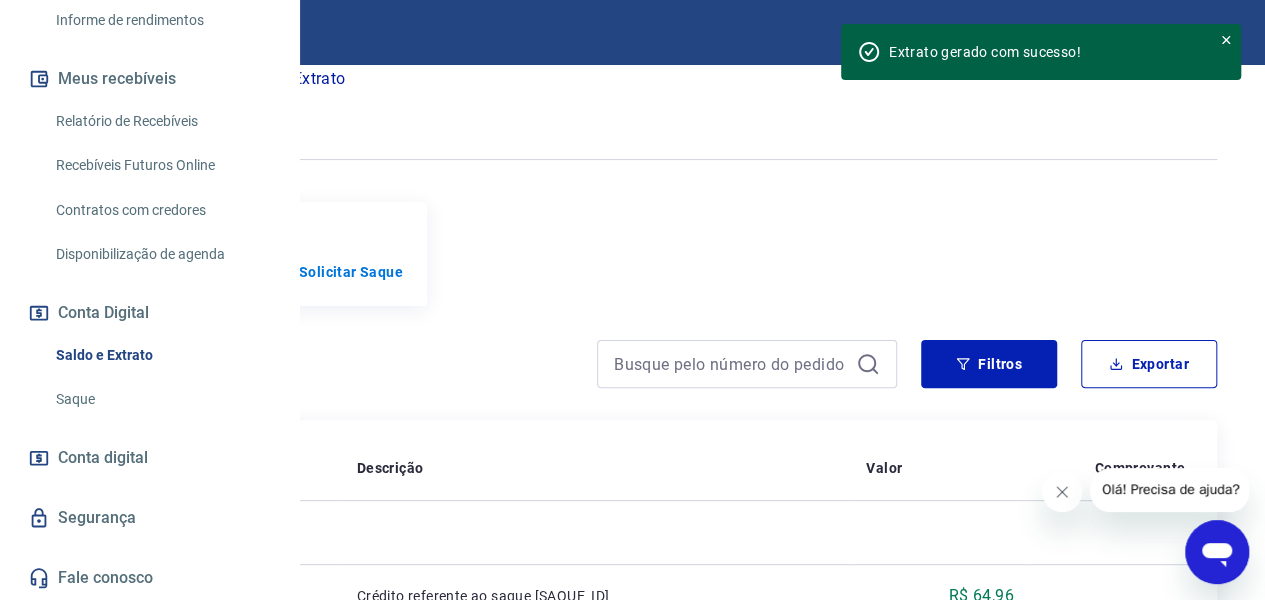 click on "ID Pedido Descrição Valor Comprovante Qua, 06 ago [SAQUE_ID] Crédito referente ao saque [SAQUE_ID] R$ 64,96 [TRANSACTION_ID] Crédito referente à liquidação da UR [UR_ID] via CIP R$ 865,55 [TRANSACTION_ID] Crédito referente à liquidação da UR [UR_ID] via CIP R$ 1.516,80 Ter, 05 ago [SAQUE_ID] Débito referente à transferência bancária [SAQUE_ID] -R$ 15.000,00 [TRANSACTION_ID] Crédito referente à liquidação da UR [UR_ID] via CIP R$ 1.557,06 [TRANSACTION_ID] Crédito referente à liquidação da UR [UR_ID] via CIP R$ 858,09 Seg, 04 ago [SAQUE_ID] Crédito referente ao saque [SAQUE_ID] R$ 37,35 [TRANSACTION_ID] Crédito referente à liquidação da UR [UR_ID] via CIP R$ 113,76 [TRANSACTION_ID] Crédito referente à liquidação da UR [UR_ID] via CIP R$ 402,88 [TRANSACTION_ID] Crédito referente à liquidação da UR [UR_ID] via CIP R$ 454,32 Sex, 01 ago [SAQUE_ID] Crédito referente ao saque [SAQUE_ID] R$ 590,34 [TRANSACTION_ID] Crédito referente à liquidação da UR [UR_ID] via CIP R$ 554,82" at bounding box center (632, 980) 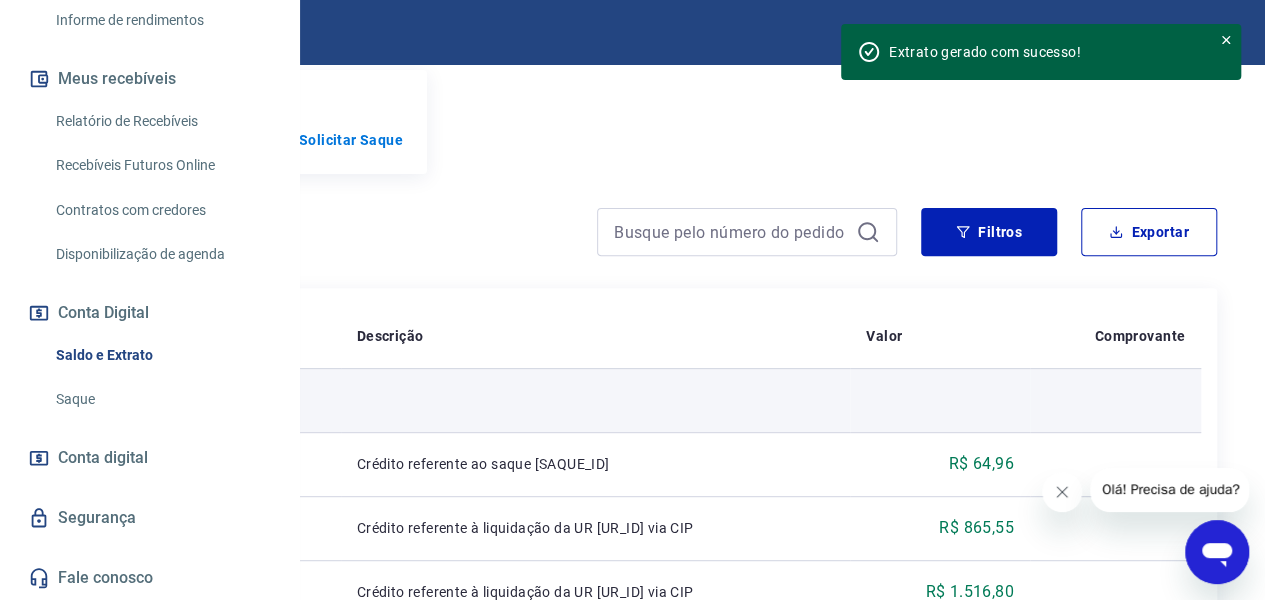 scroll, scrollTop: 266, scrollLeft: 0, axis: vertical 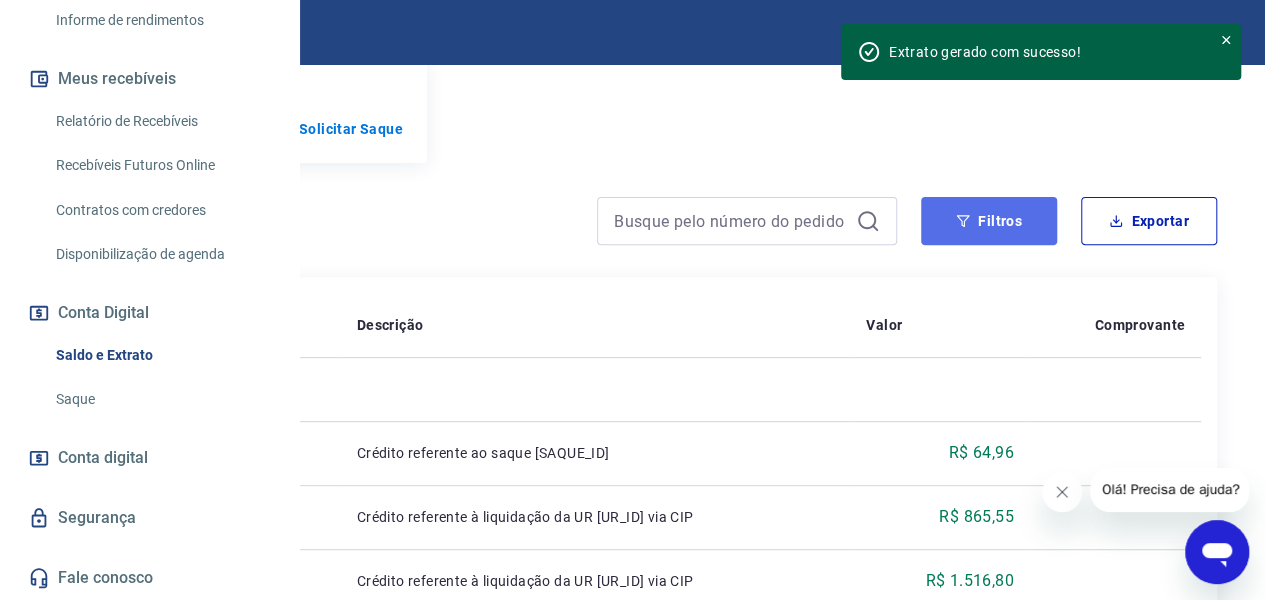 click on "Filtros" at bounding box center [989, 221] 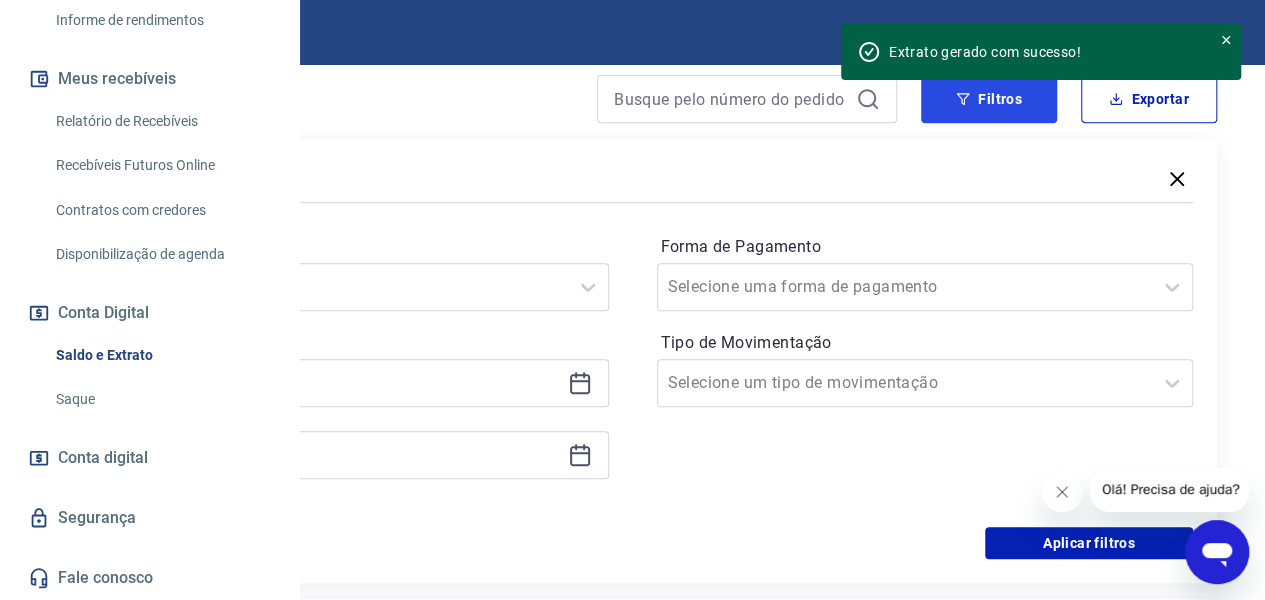 scroll, scrollTop: 400, scrollLeft: 0, axis: vertical 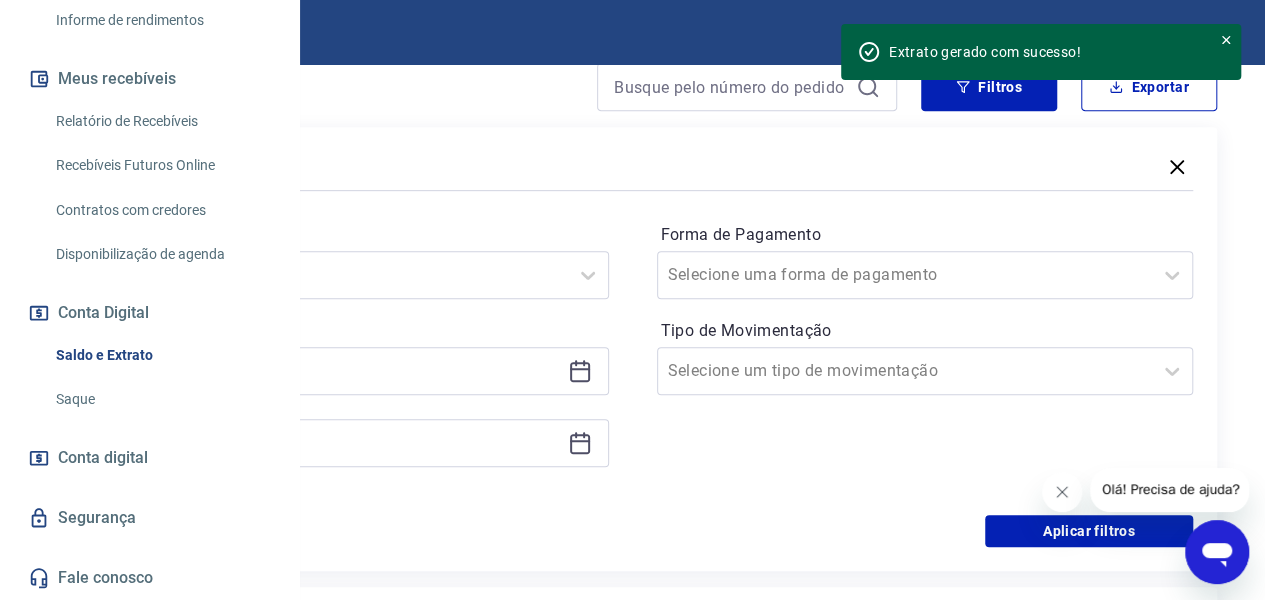 click 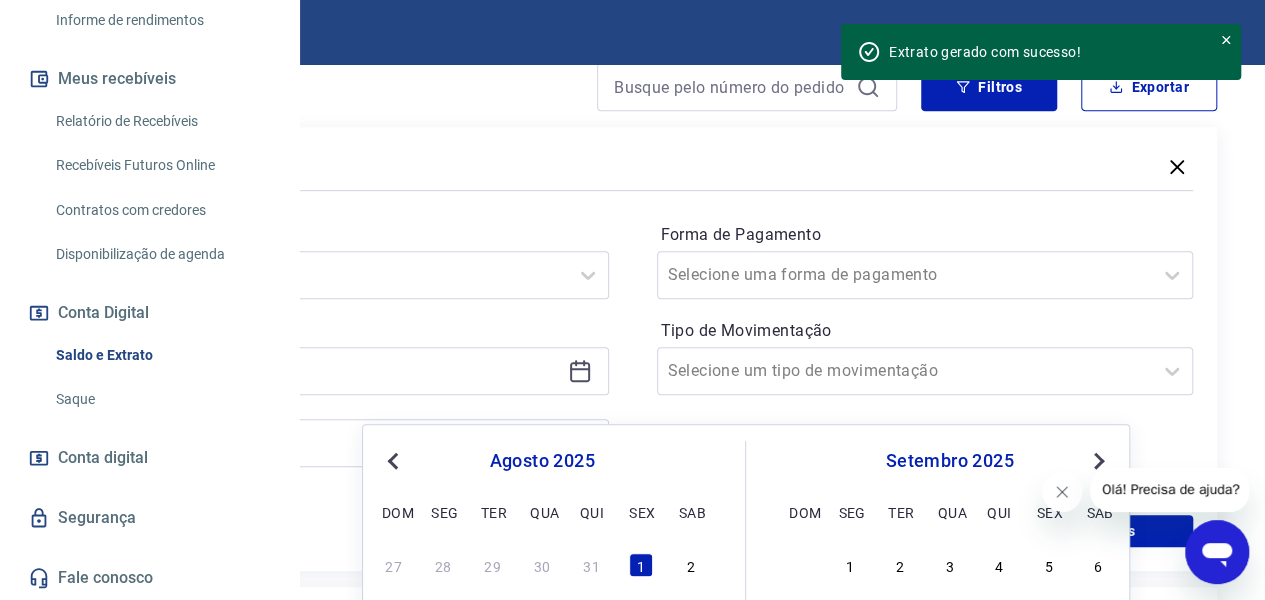 click on "Previous Month" at bounding box center [395, 460] 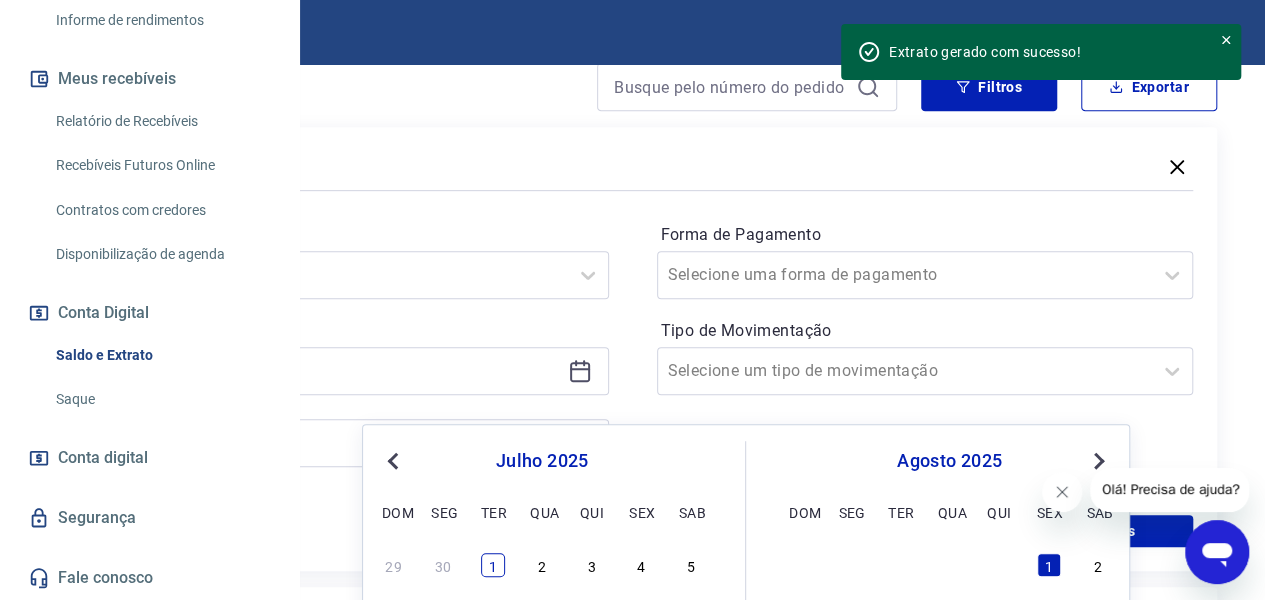 click on "1" at bounding box center [493, 565] 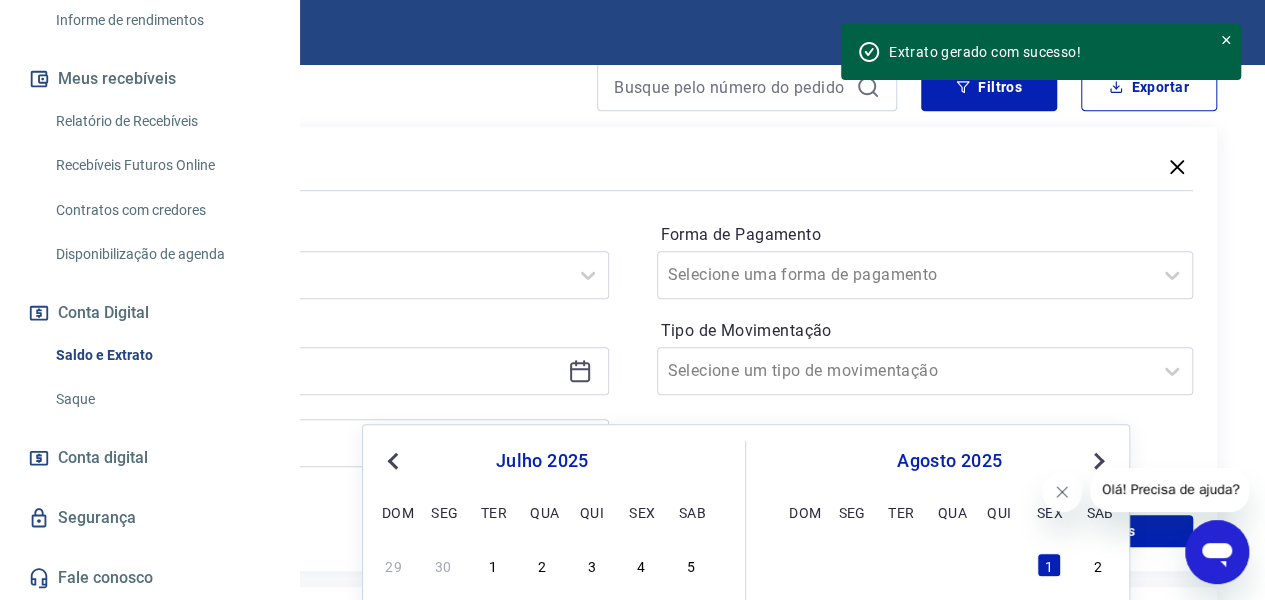 type on "01/07/2025" 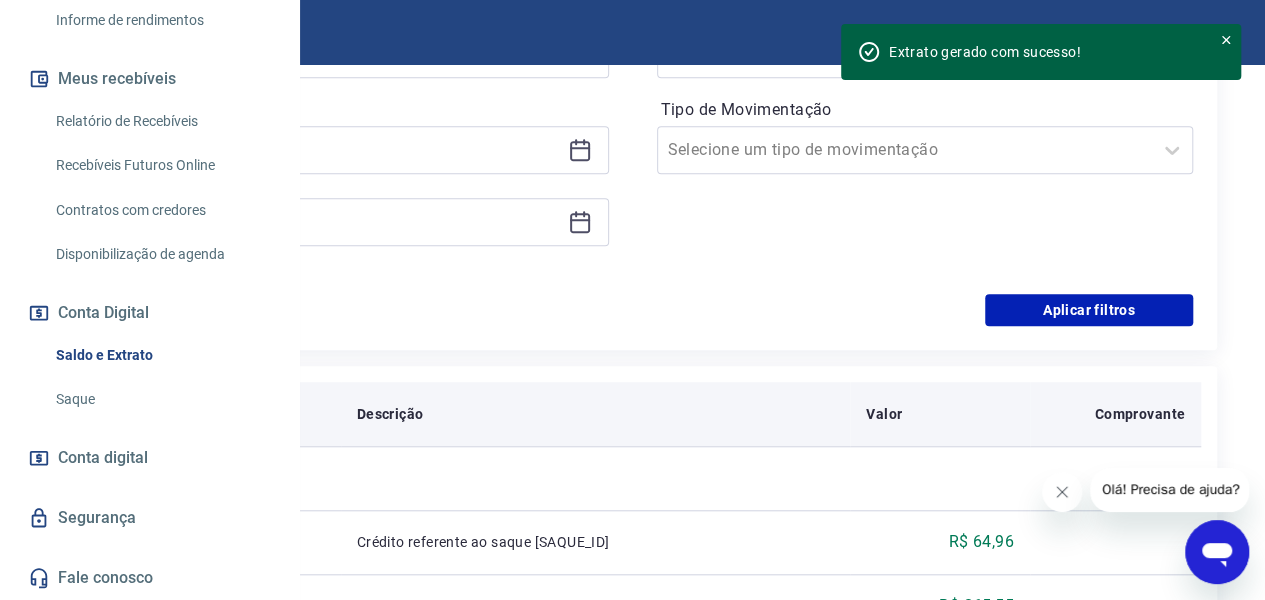 scroll, scrollTop: 666, scrollLeft: 0, axis: vertical 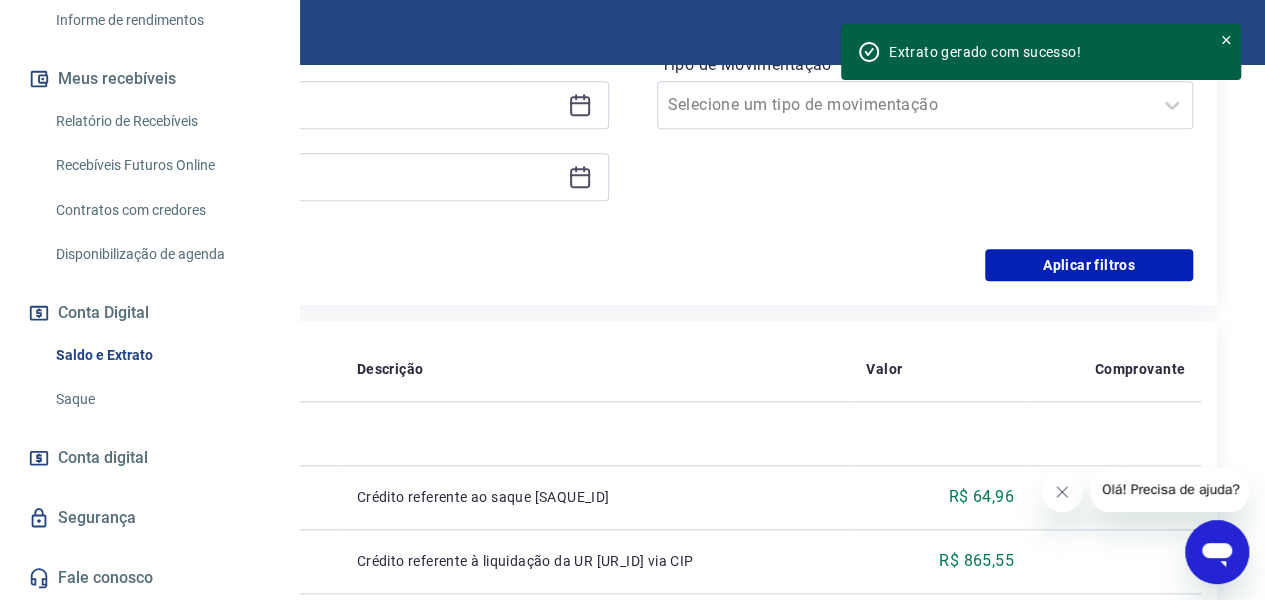 click 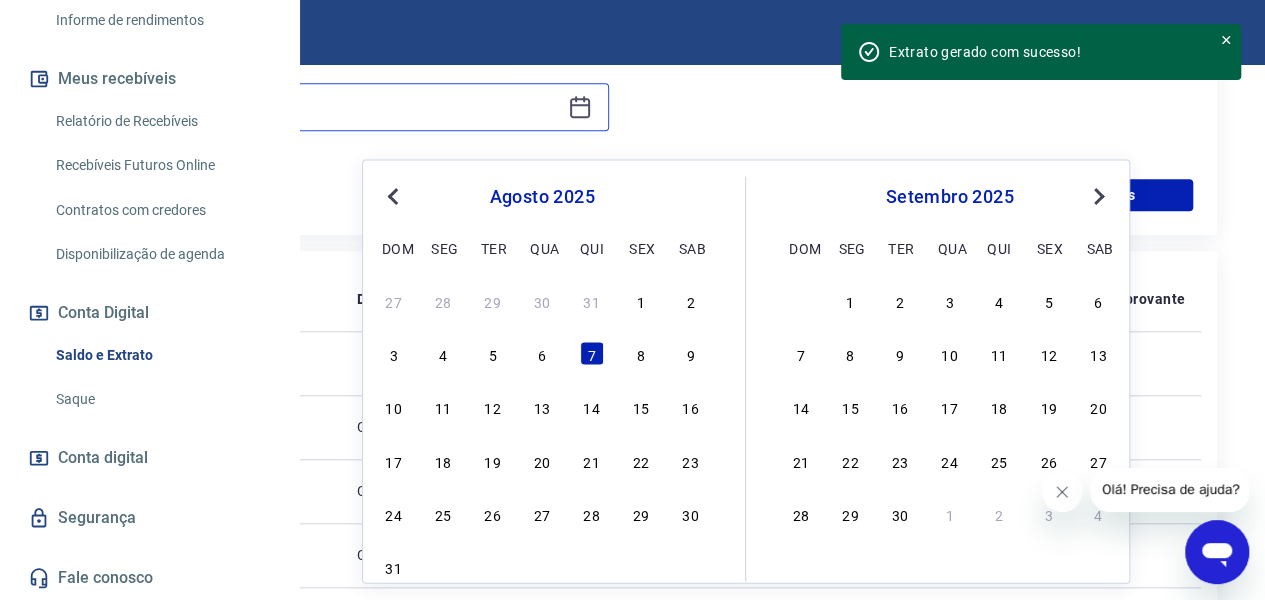 scroll, scrollTop: 800, scrollLeft: 0, axis: vertical 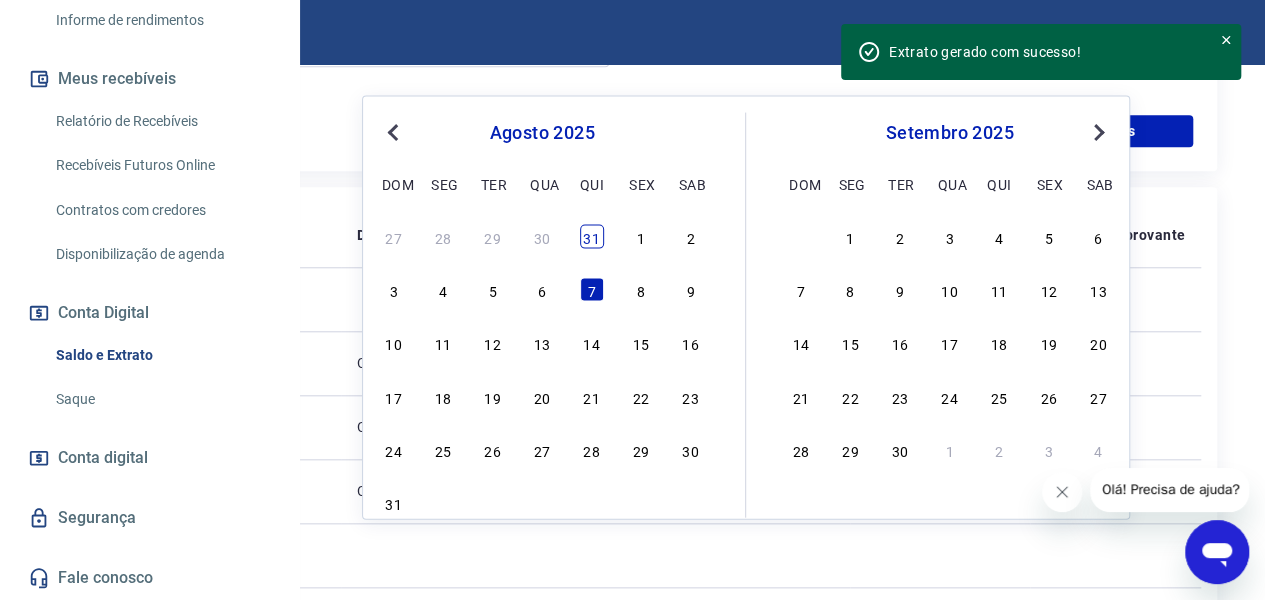 click on "31" at bounding box center [592, 236] 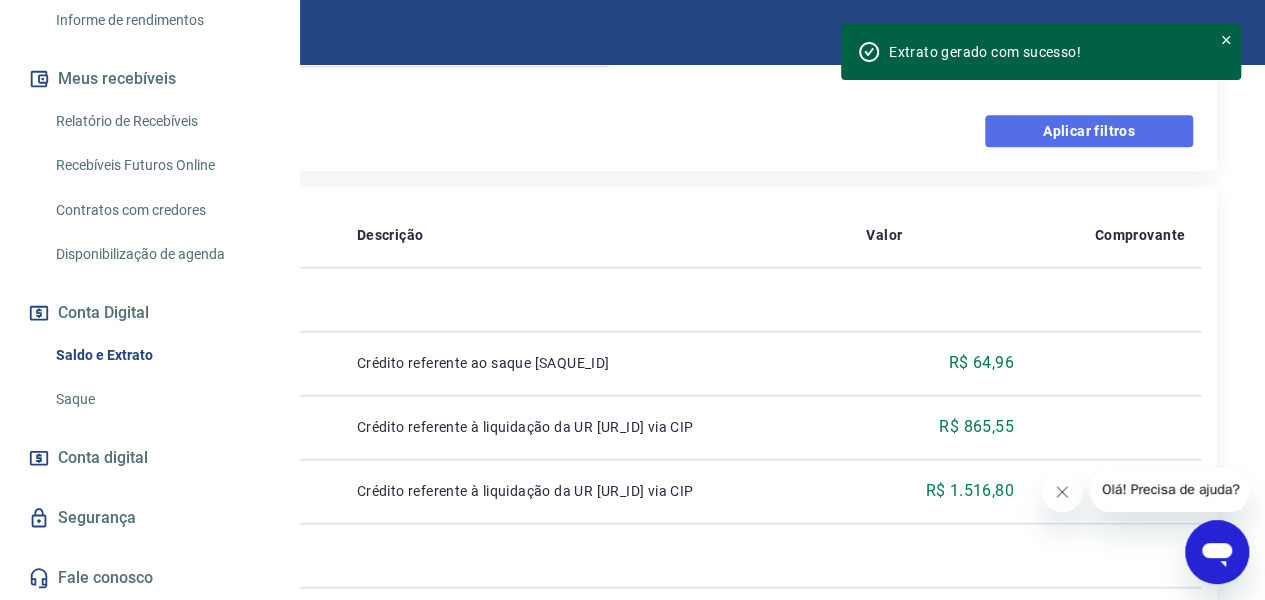 click on "Aplicar filtros" at bounding box center (1089, 131) 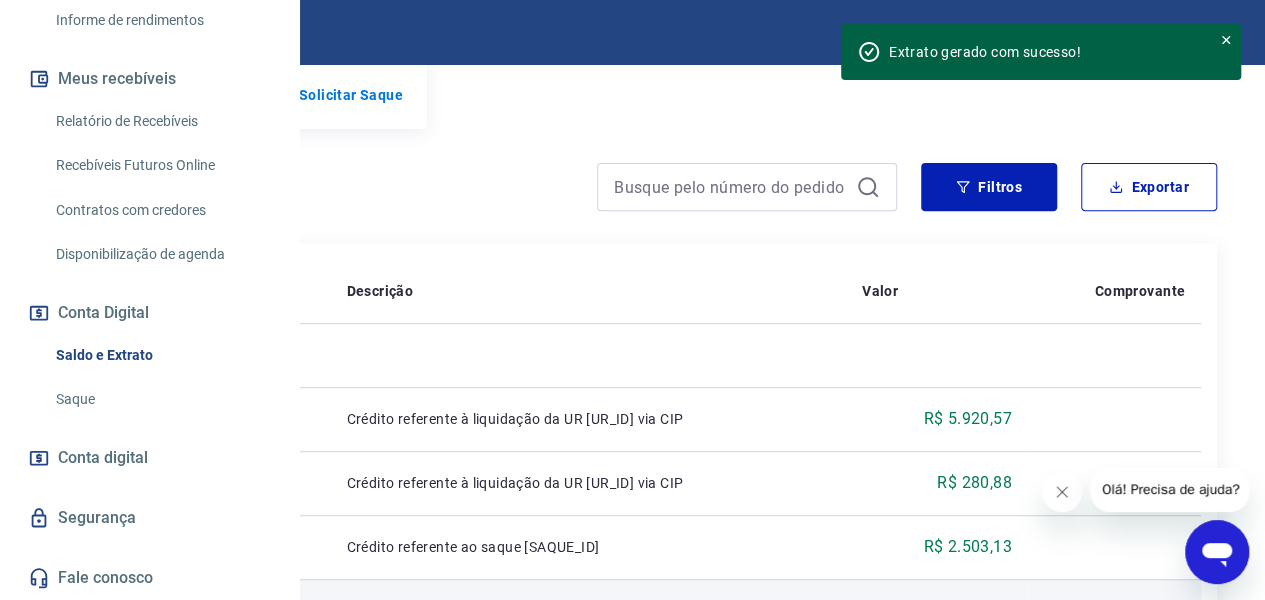 scroll, scrollTop: 266, scrollLeft: 0, axis: vertical 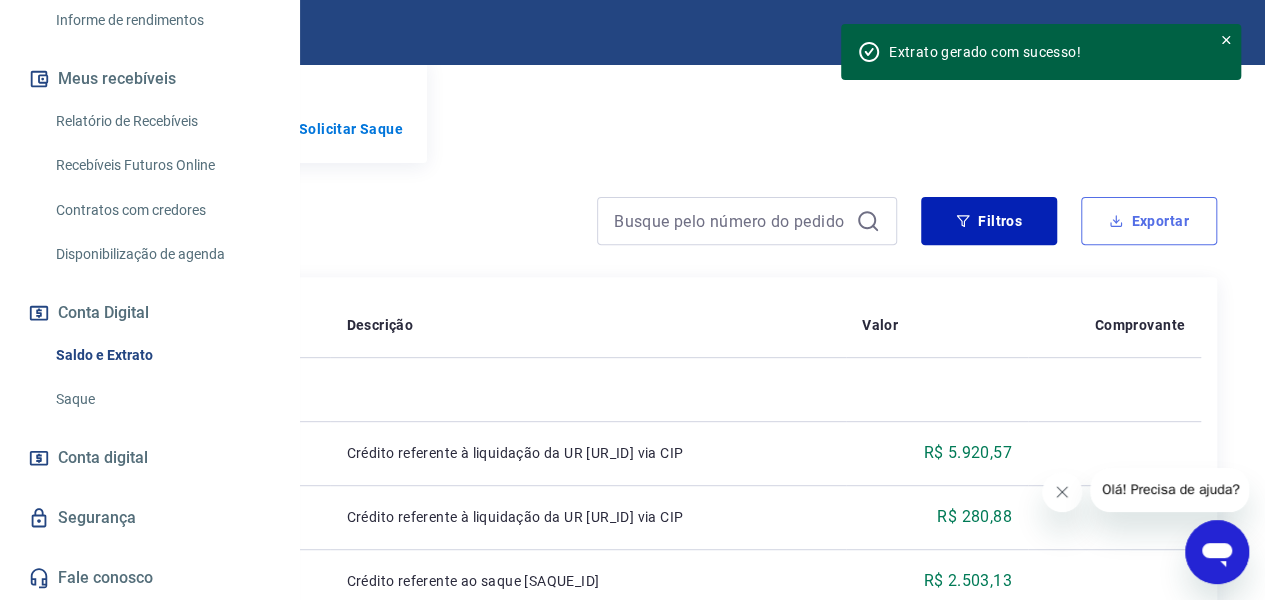 click on "Exportar" at bounding box center [1149, 221] 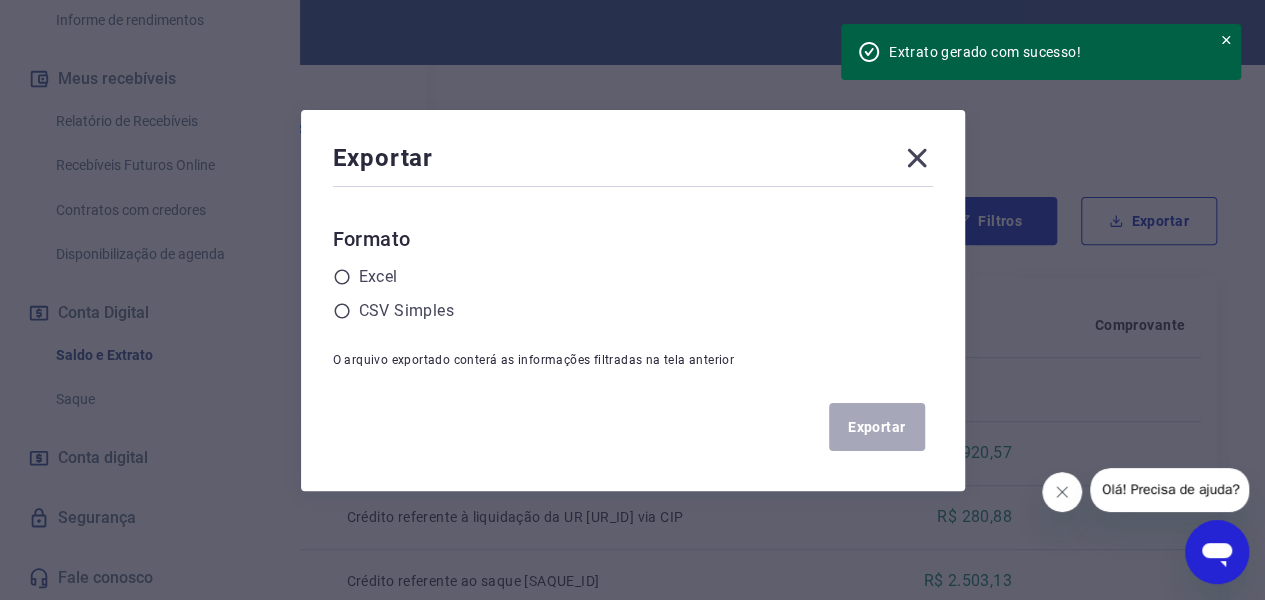 drag, startPoint x: 383, startPoint y: 311, endPoint x: 491, endPoint y: 336, distance: 110.85576 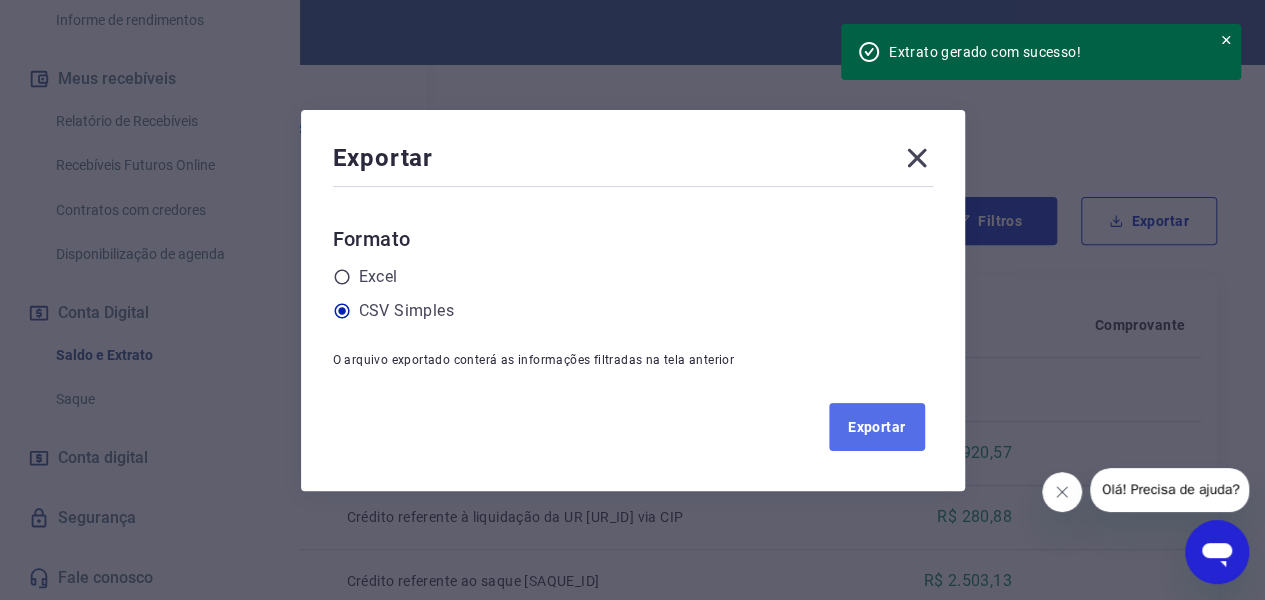 click on "Exportar" at bounding box center (877, 427) 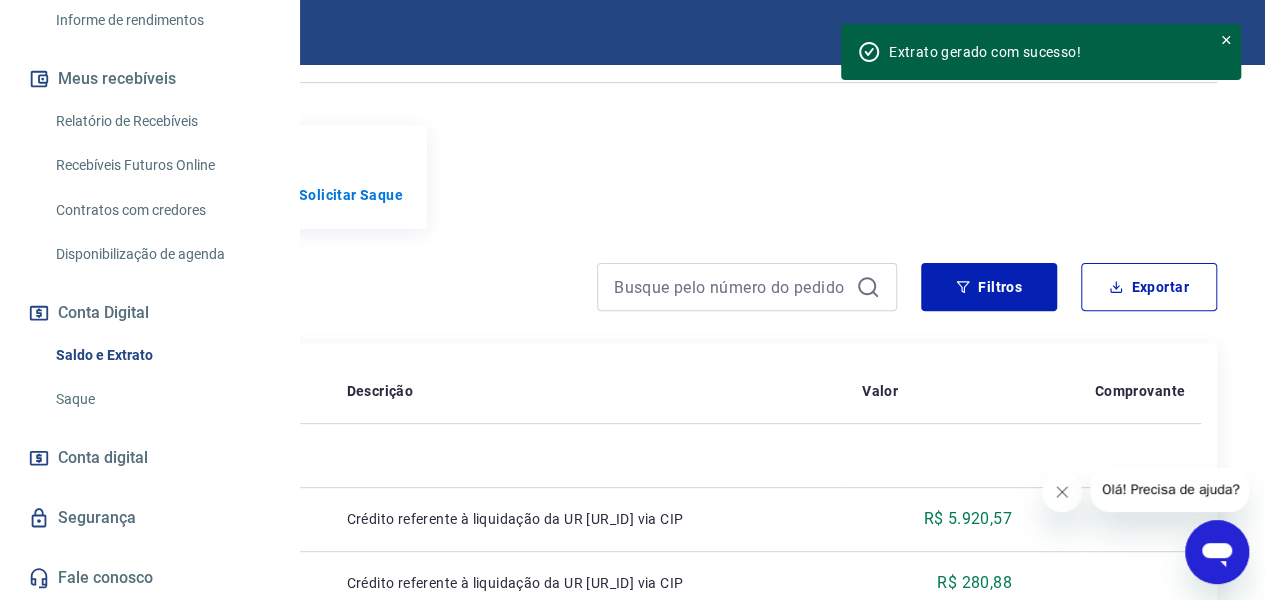 scroll, scrollTop: 133, scrollLeft: 0, axis: vertical 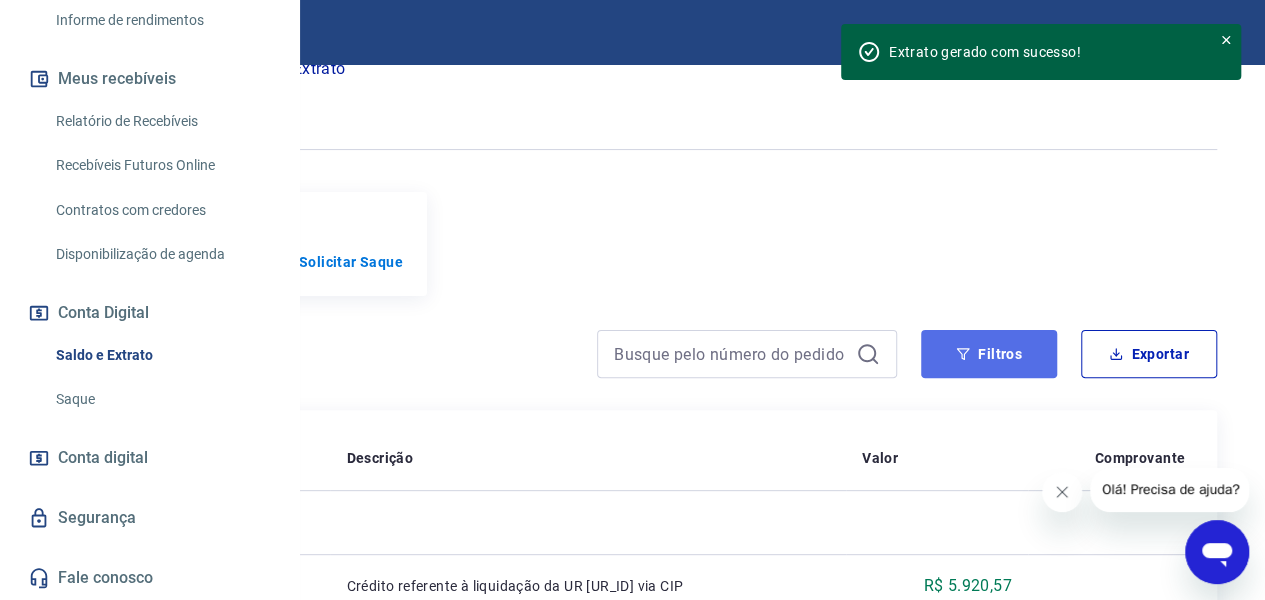 click on "Filtros" at bounding box center [989, 354] 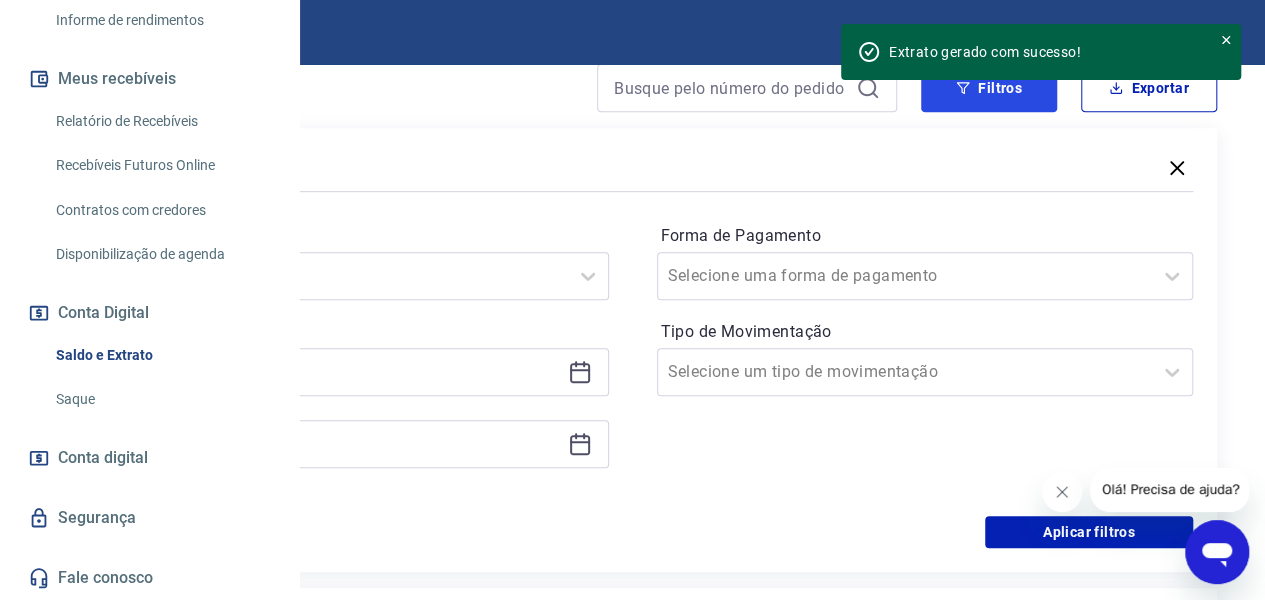 scroll, scrollTop: 400, scrollLeft: 0, axis: vertical 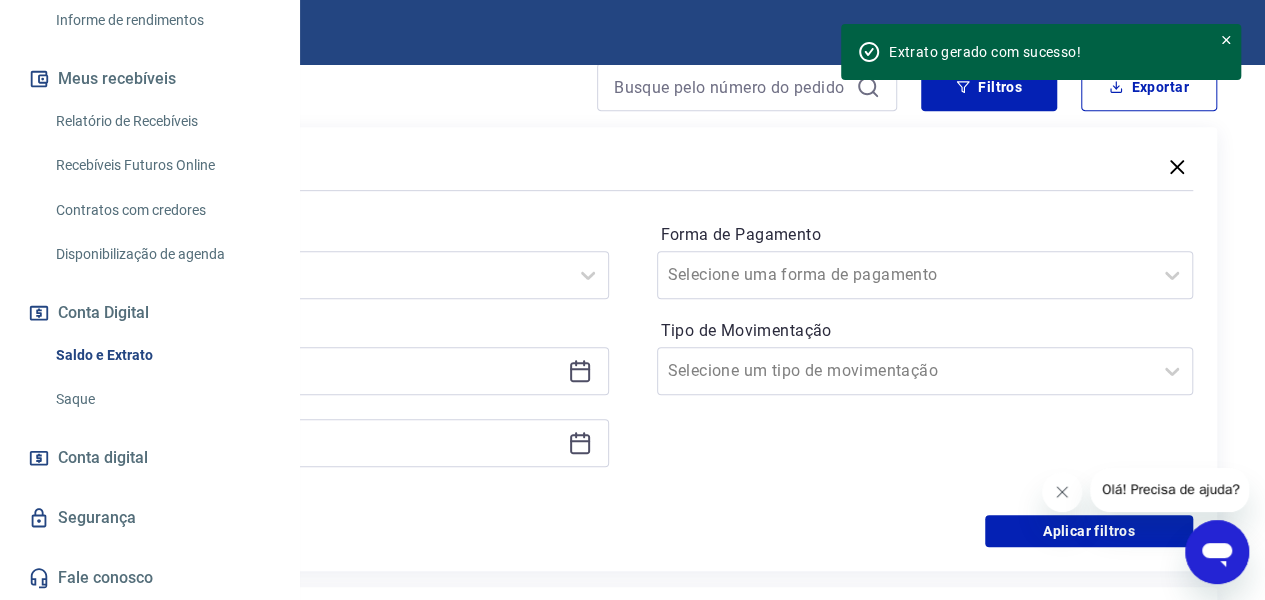 click 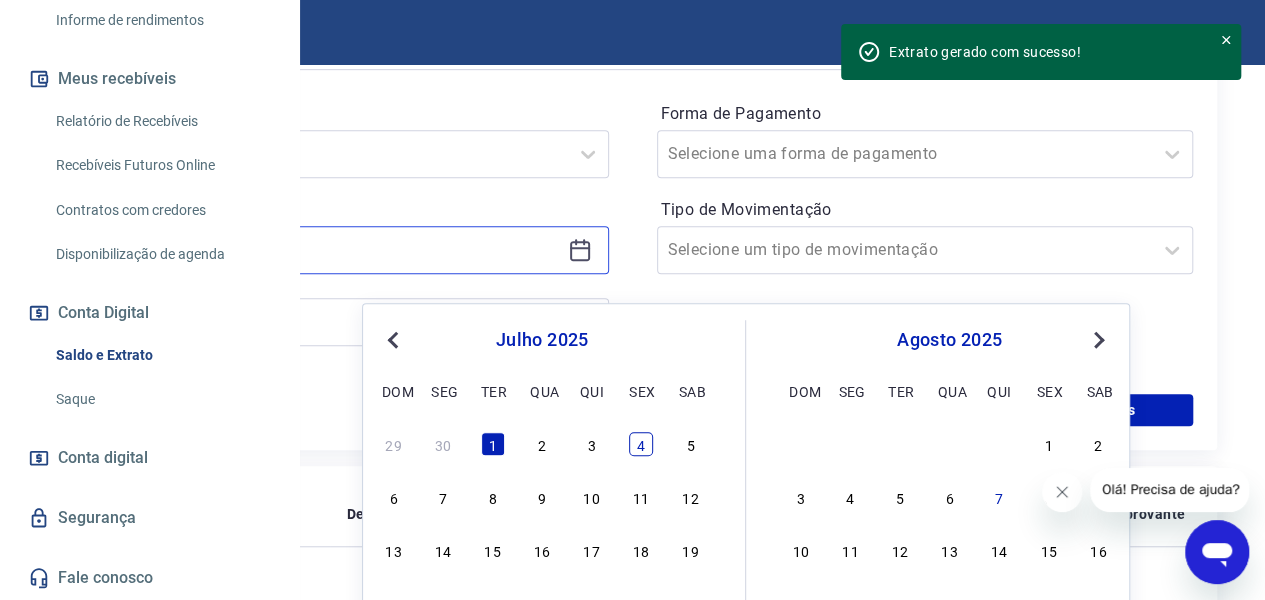 scroll, scrollTop: 533, scrollLeft: 0, axis: vertical 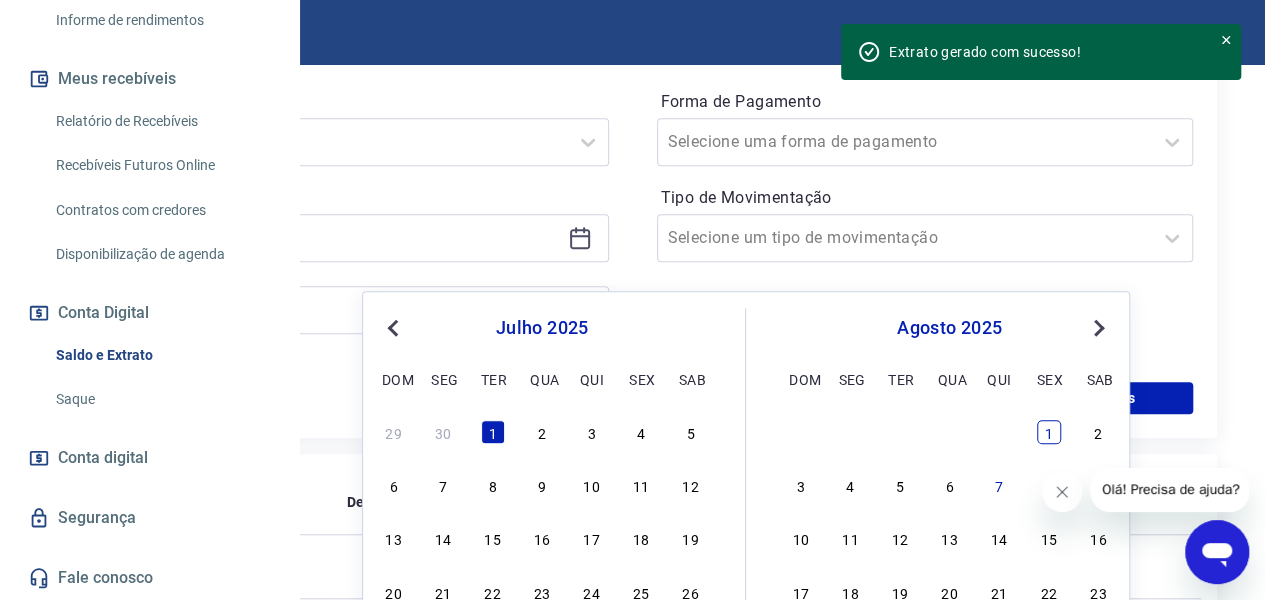click on "1" at bounding box center (1049, 432) 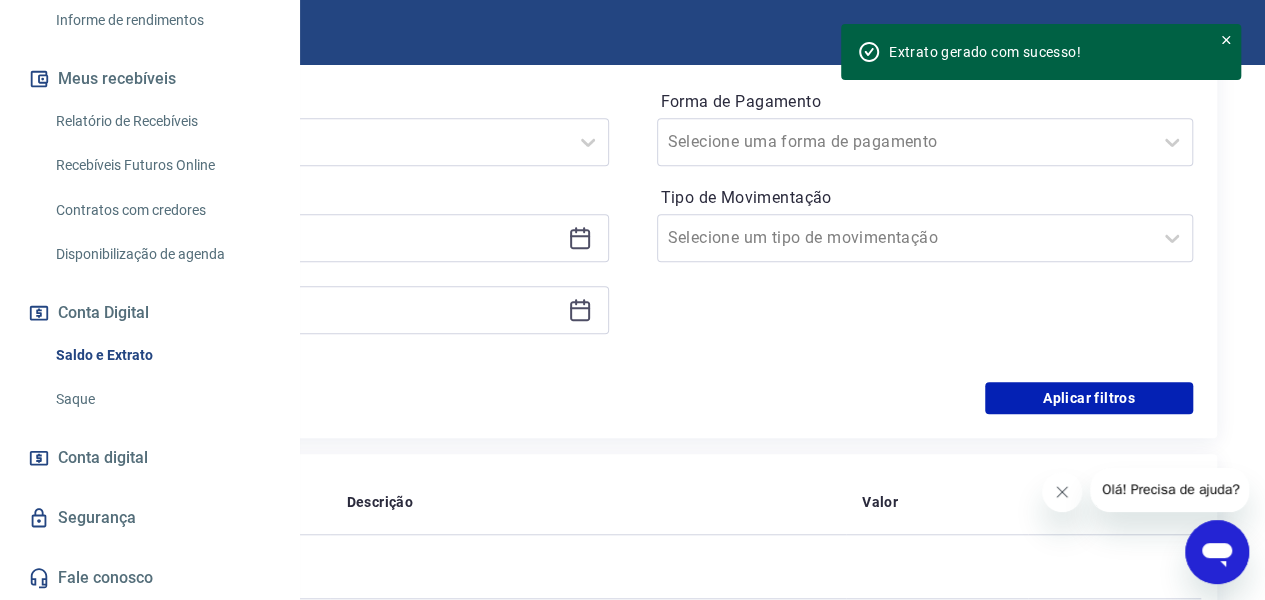 click 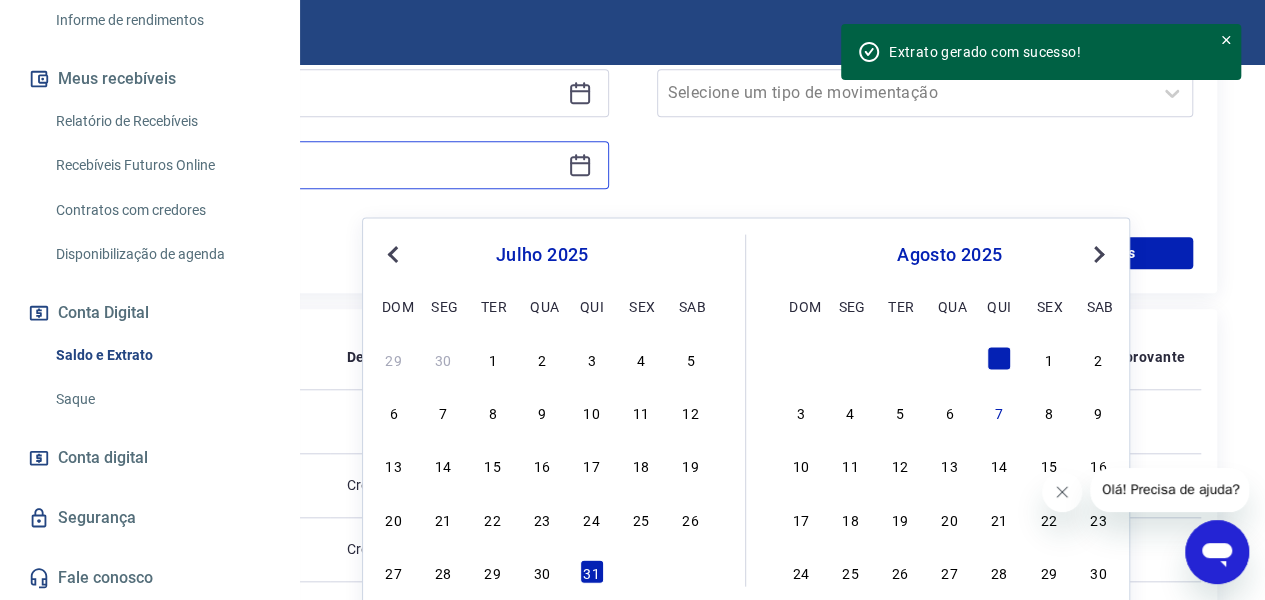 scroll, scrollTop: 733, scrollLeft: 0, axis: vertical 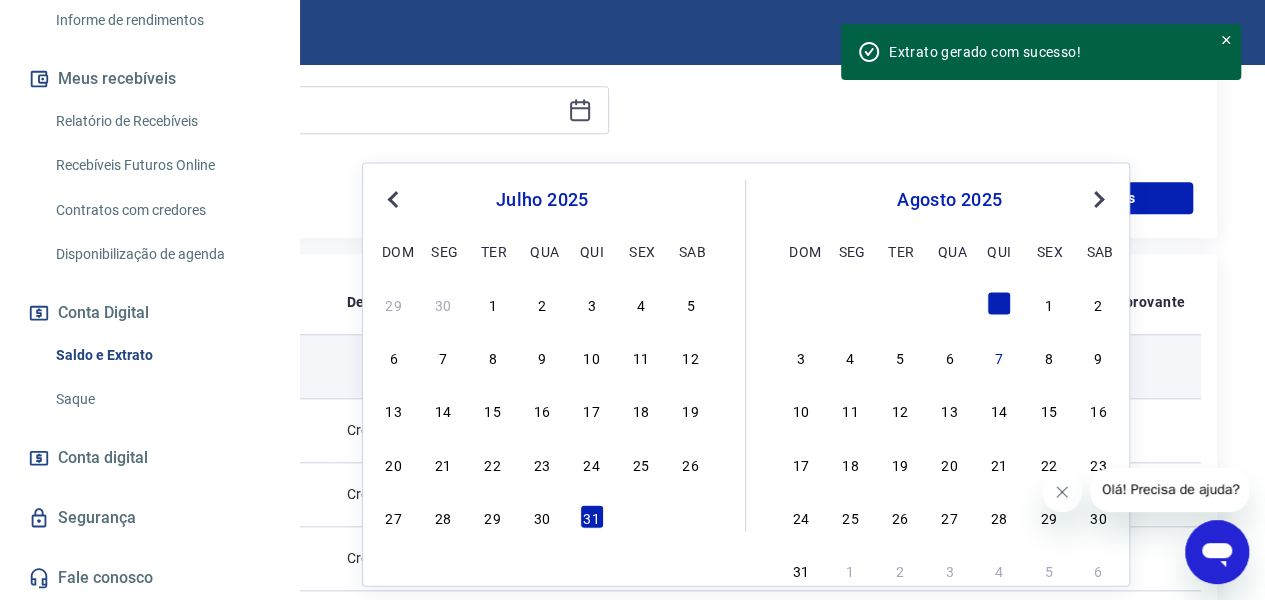 click on "7" at bounding box center [999, 357] 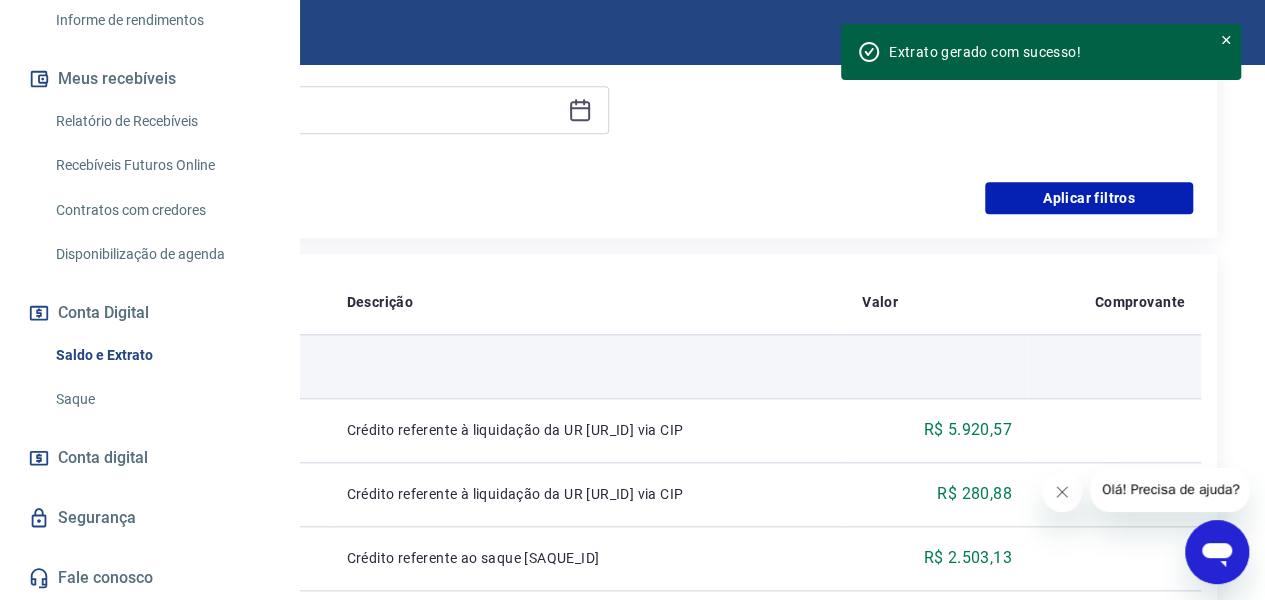 click at bounding box center [937, 366] 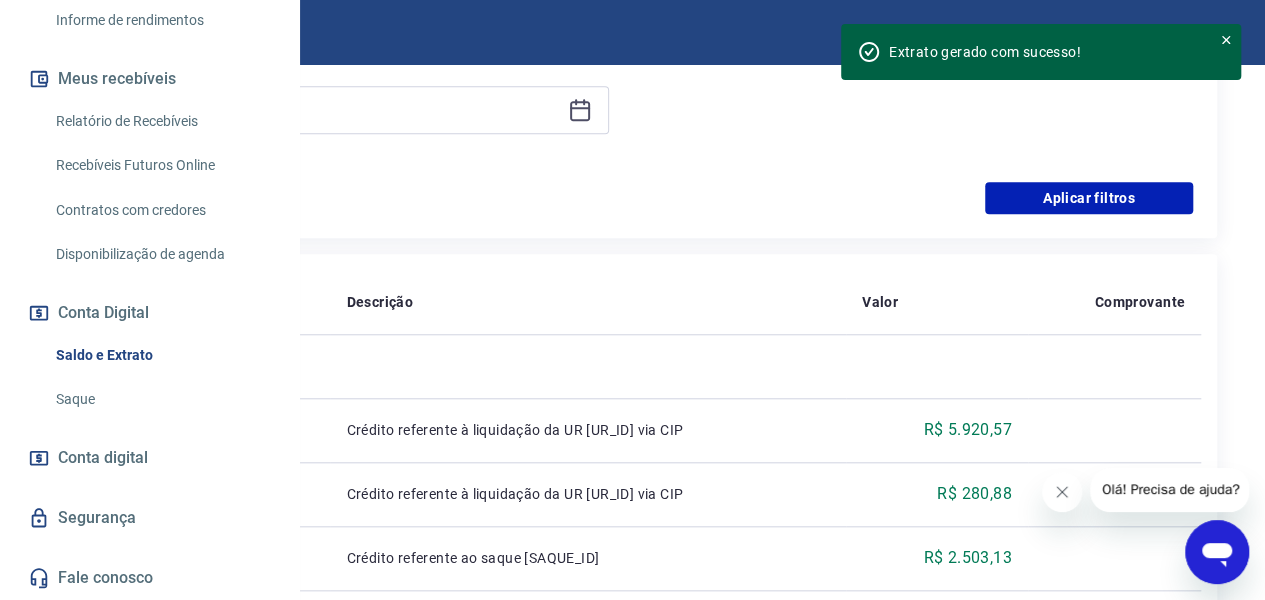 click 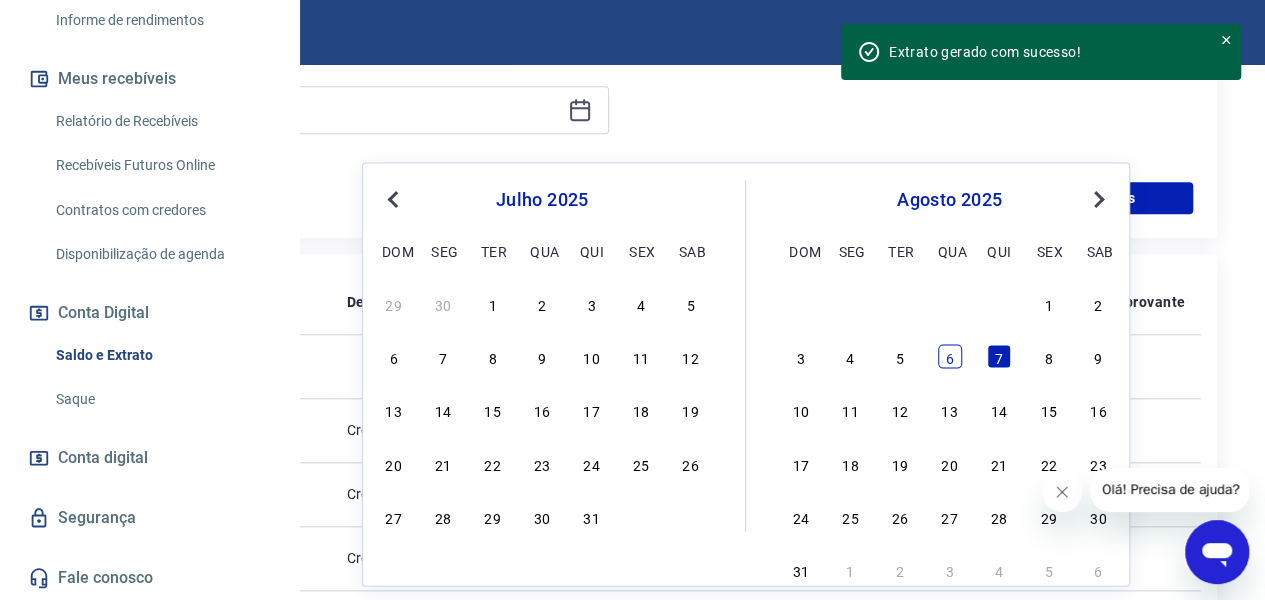 click on "6" at bounding box center [950, 357] 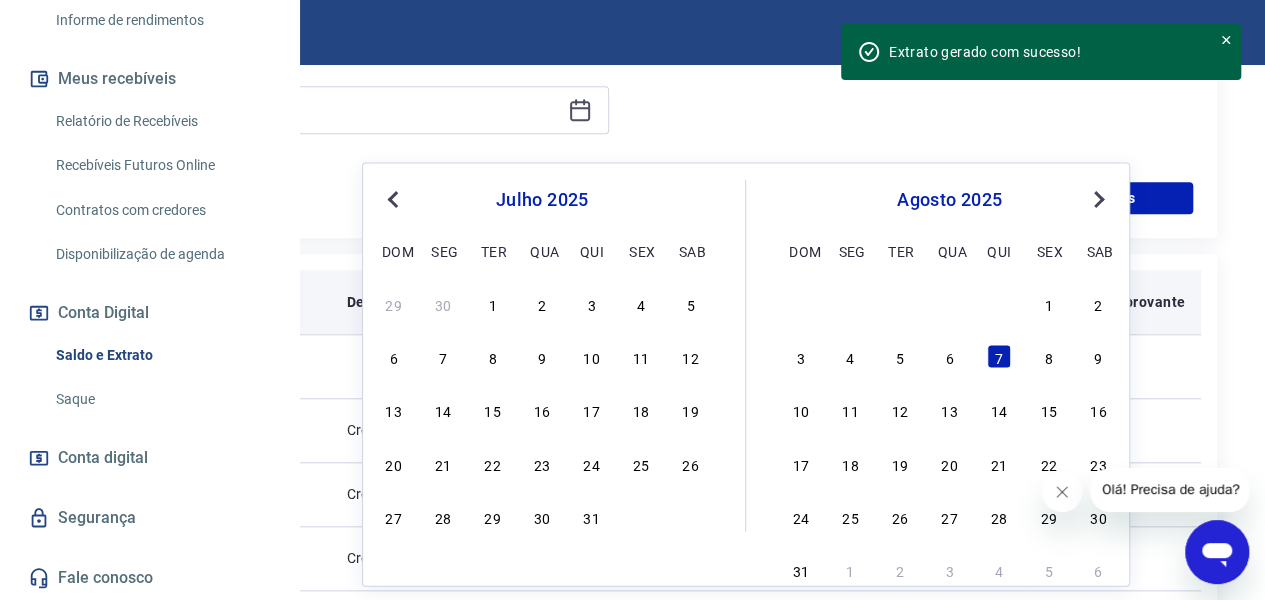type on "06/08/2025" 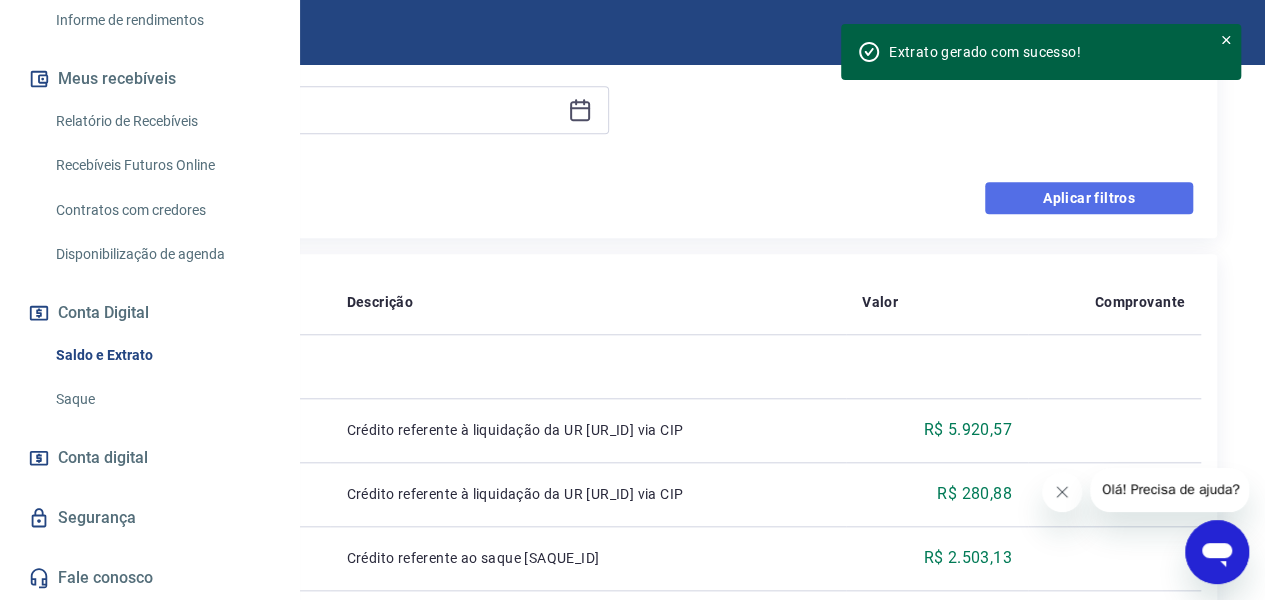 click on "Aplicar filtros" at bounding box center (1089, 198) 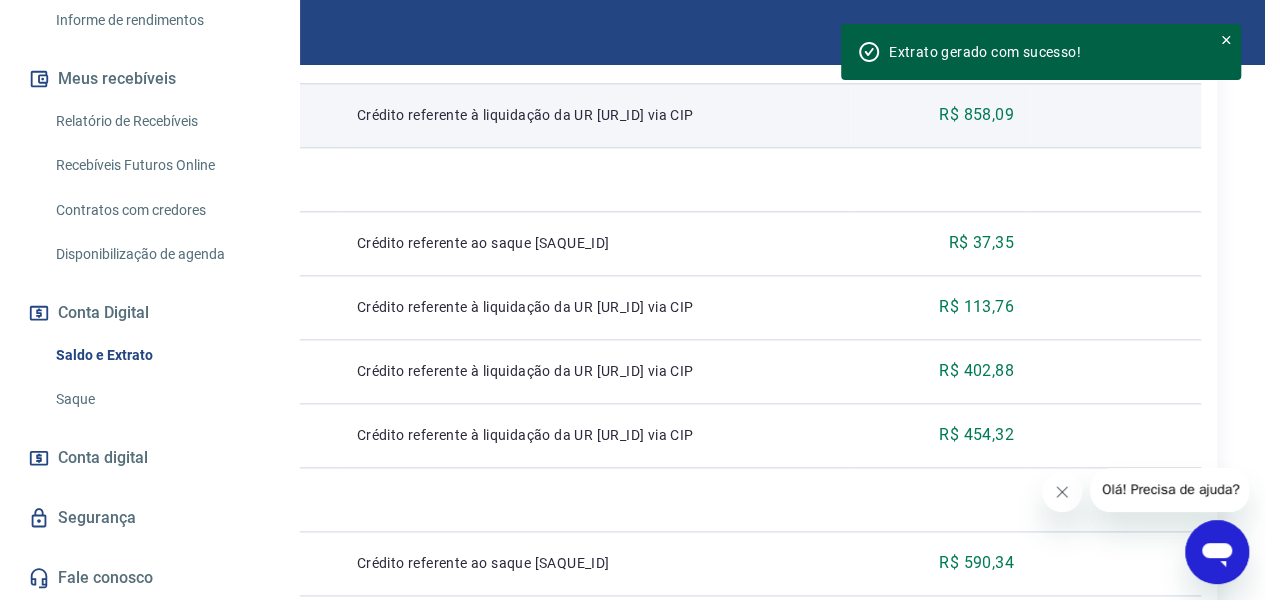 scroll, scrollTop: 1000, scrollLeft: 0, axis: vertical 